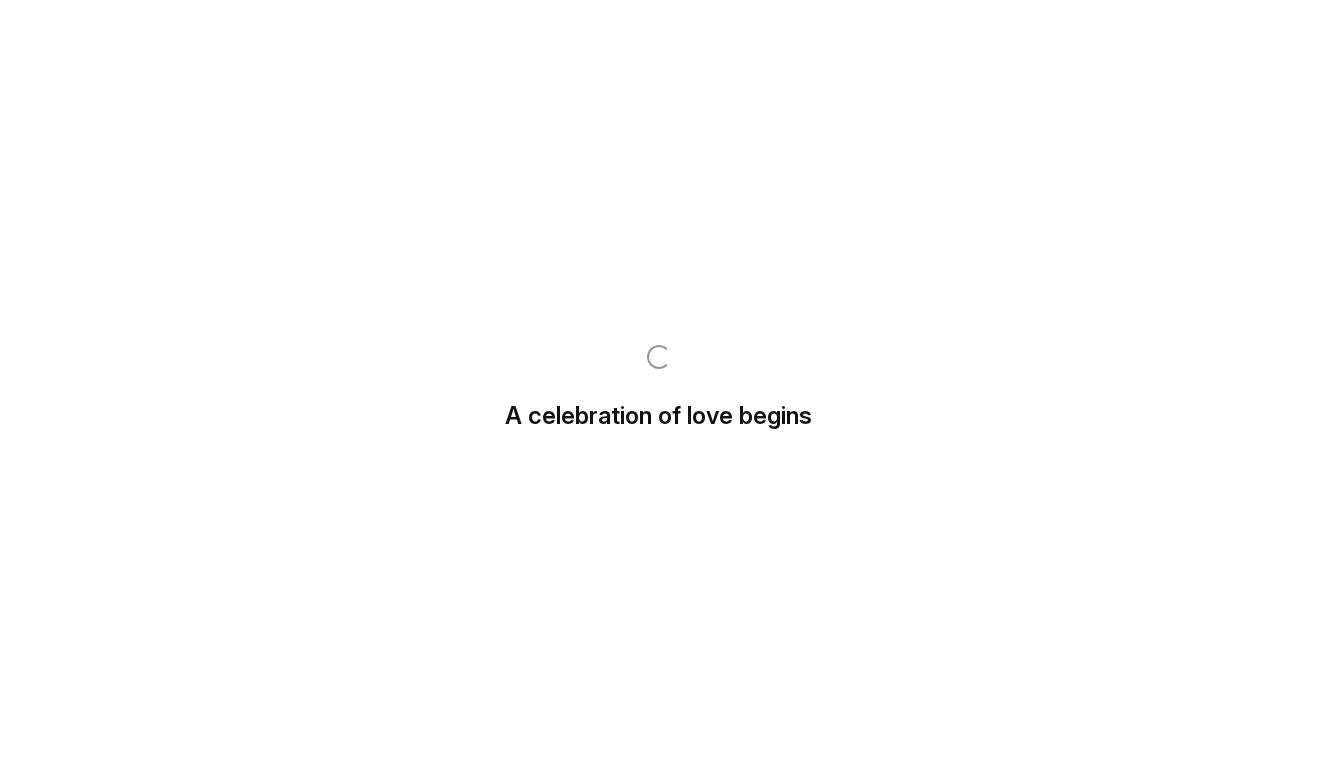 scroll, scrollTop: 0, scrollLeft: 0, axis: both 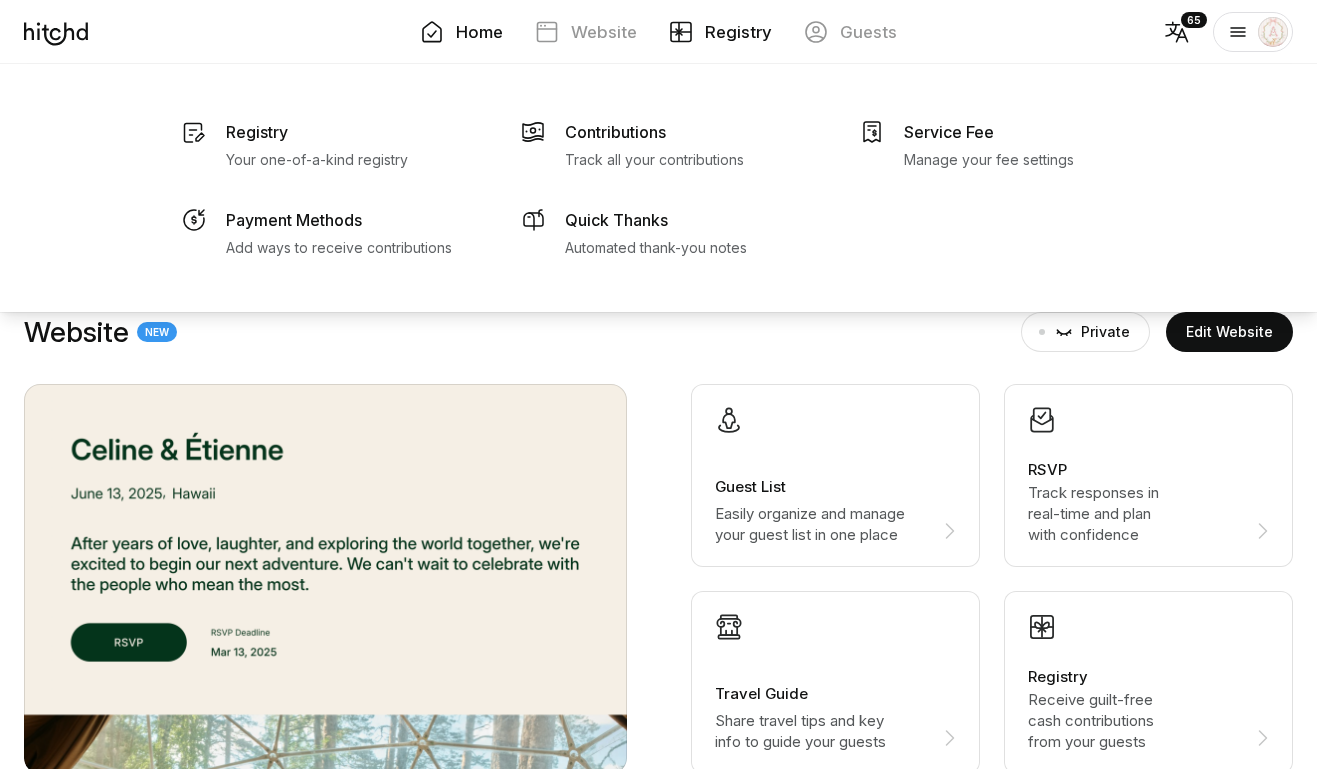 click on "Registry" at bounding box center [738, 32] 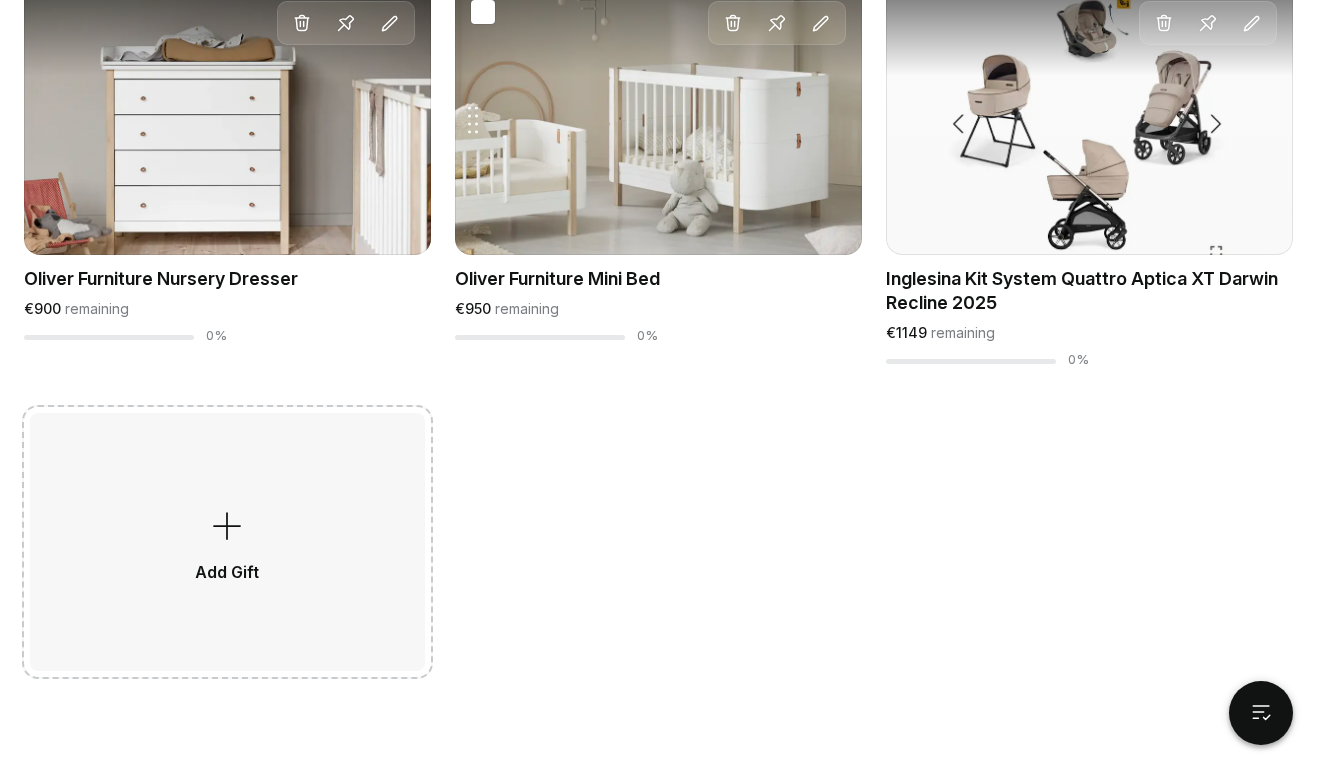 scroll, scrollTop: 6741, scrollLeft: 0, axis: vertical 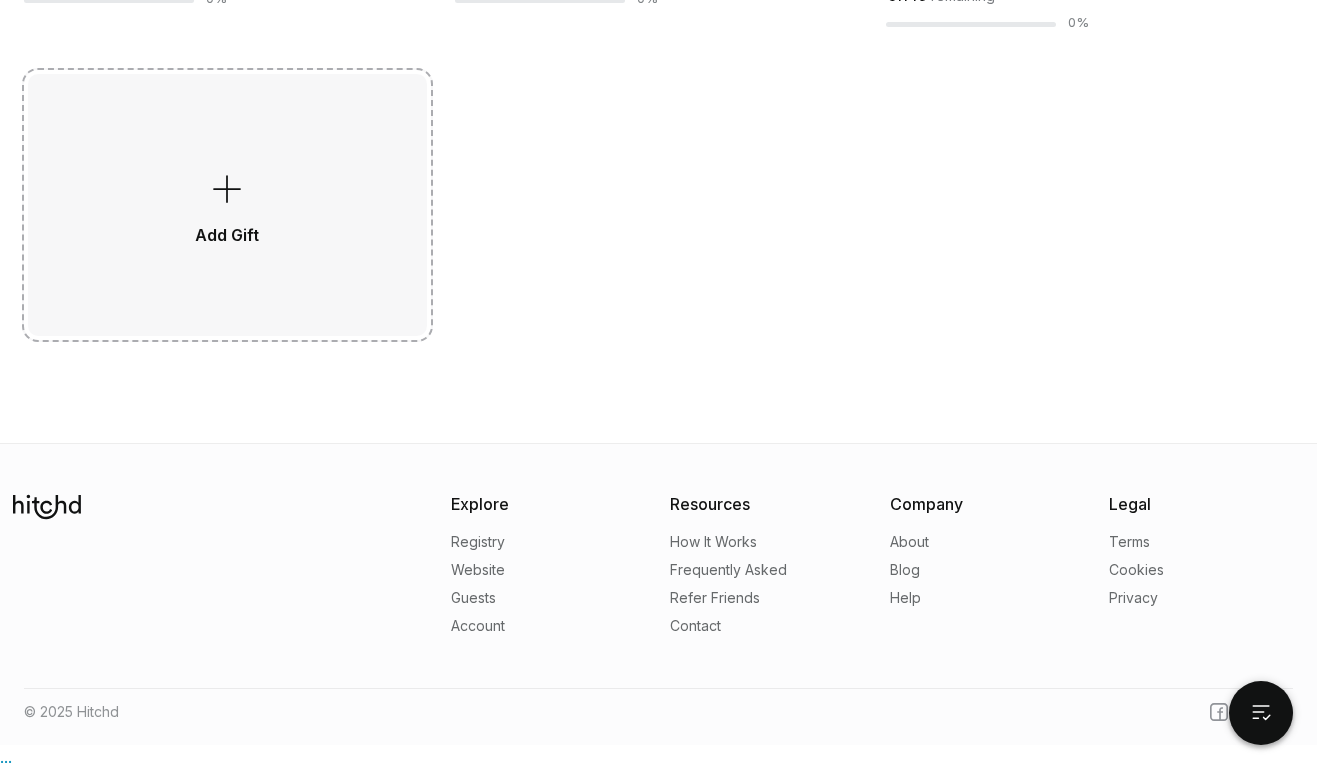 click at bounding box center [227, 189] 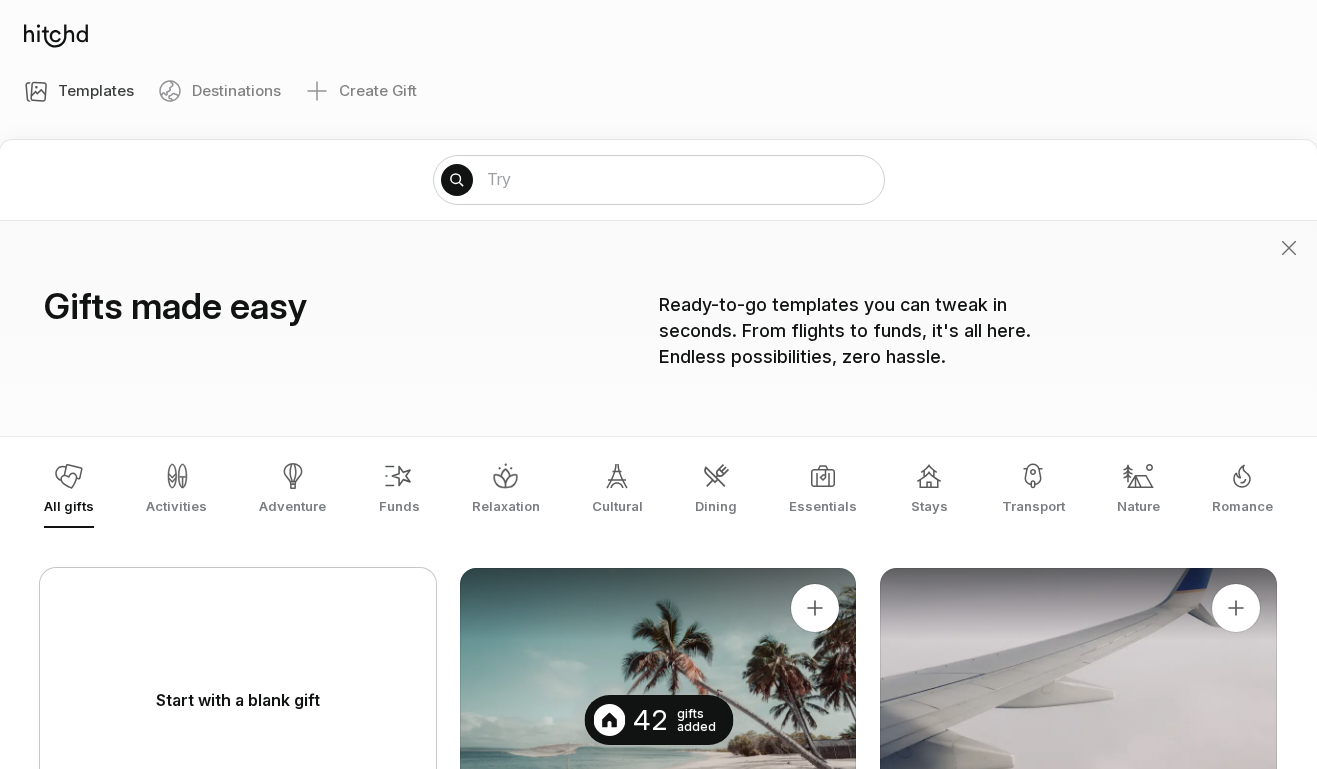scroll, scrollTop: 0, scrollLeft: 0, axis: both 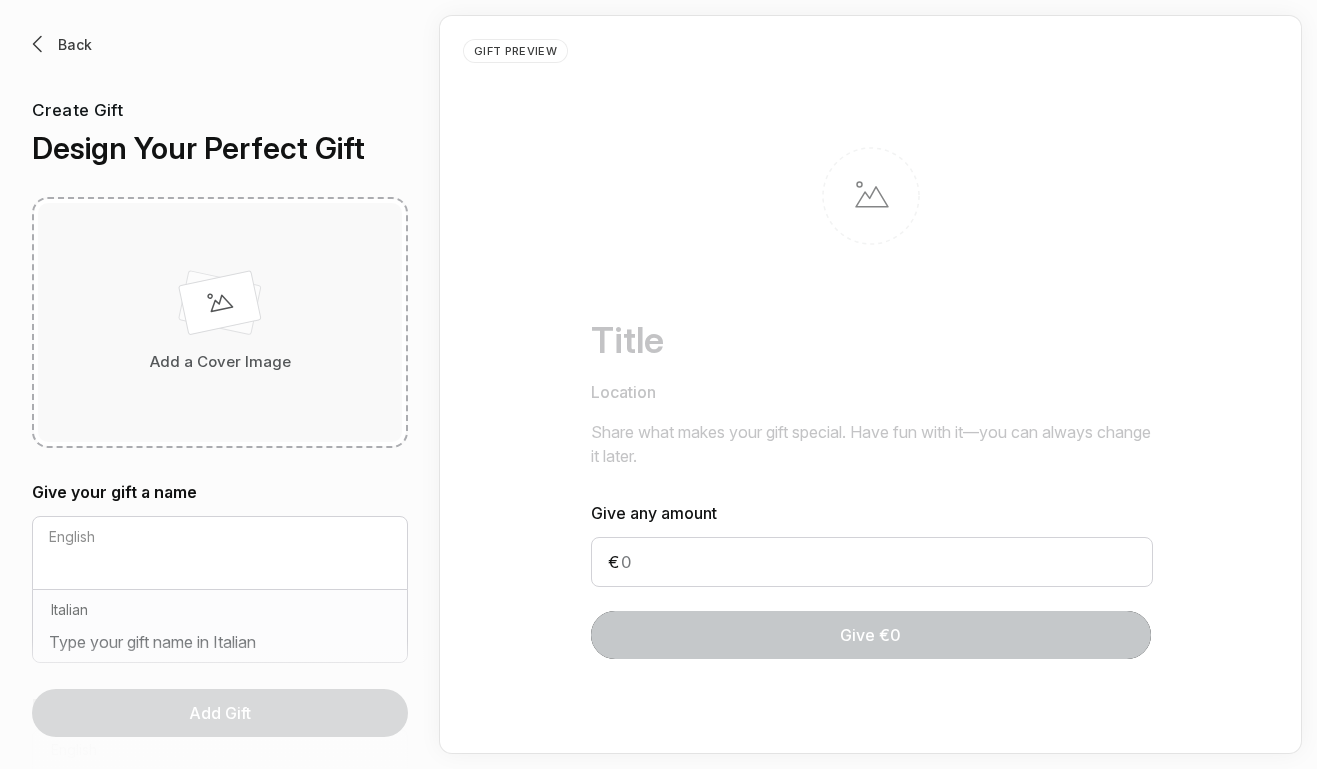 click at bounding box center [220, 307] 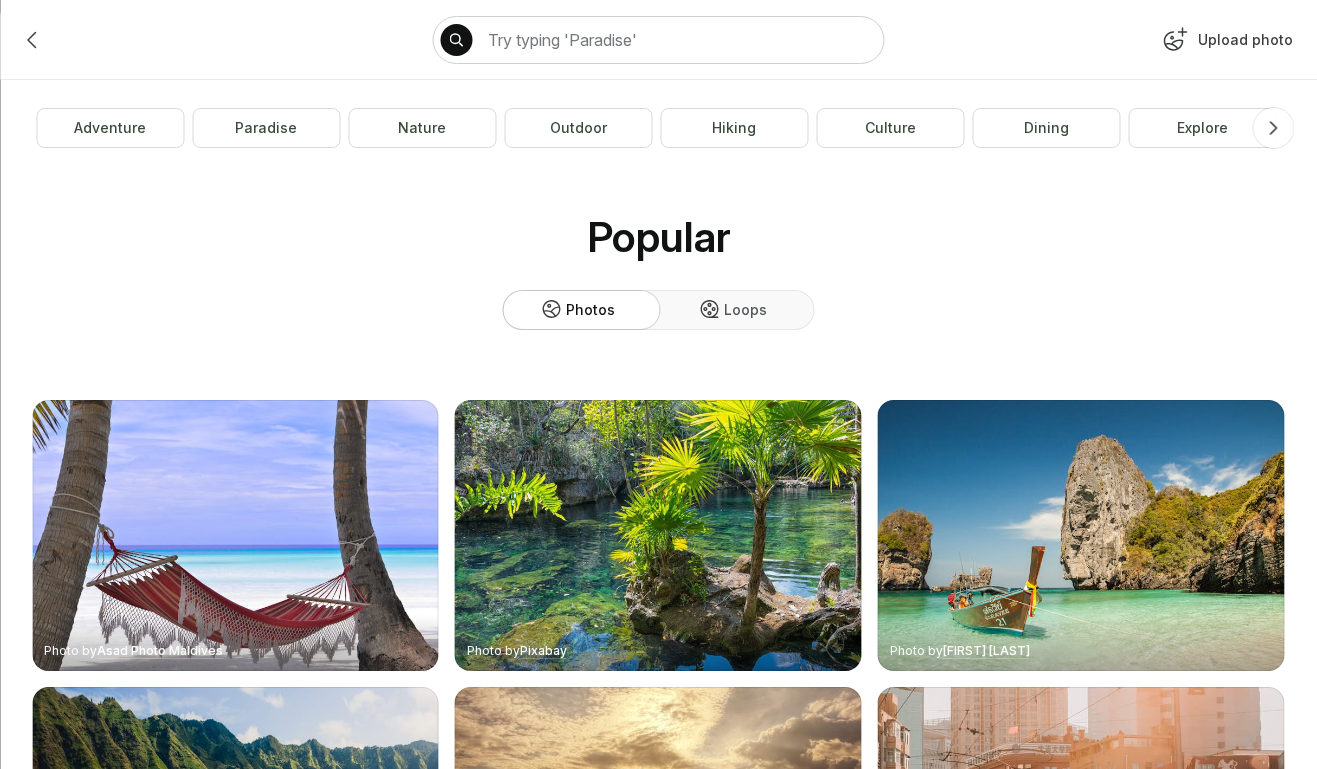 click on "Upload photo" at bounding box center [1225, 44] 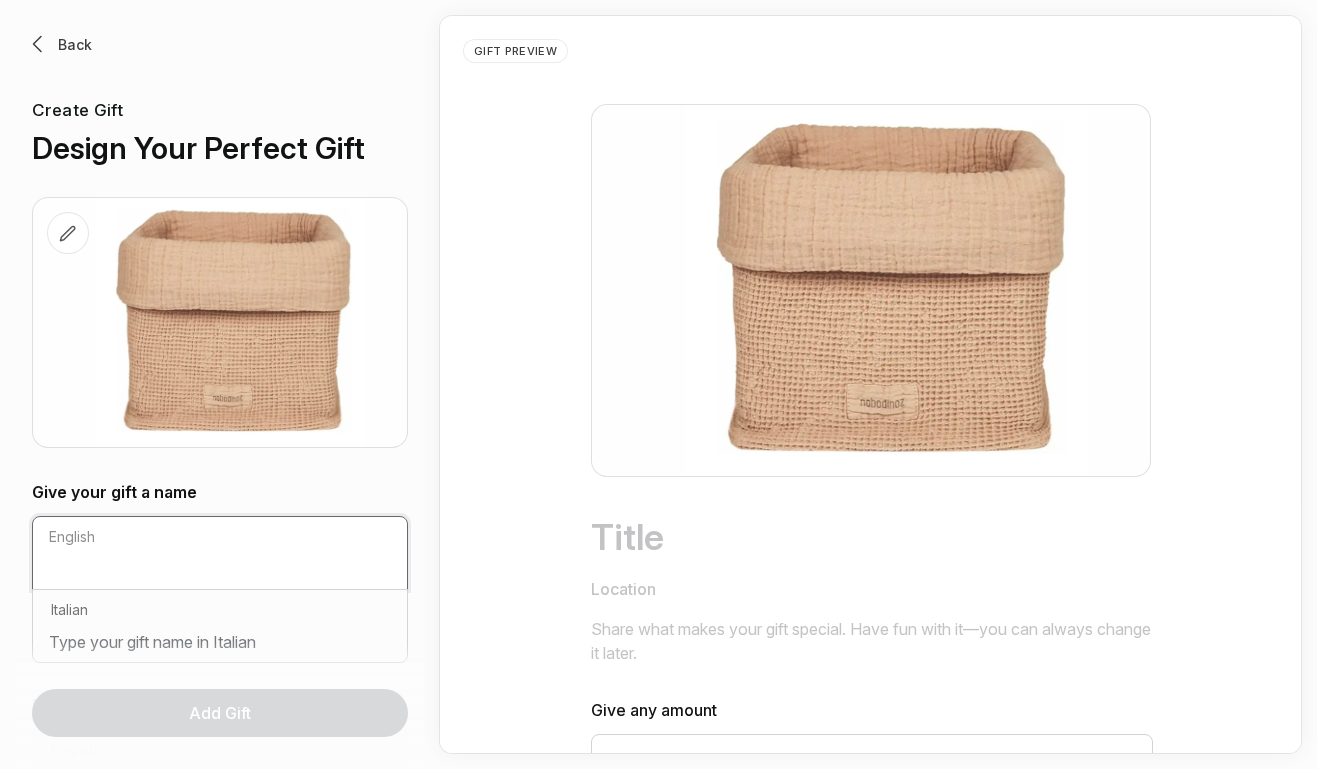 click at bounding box center (220, 573) 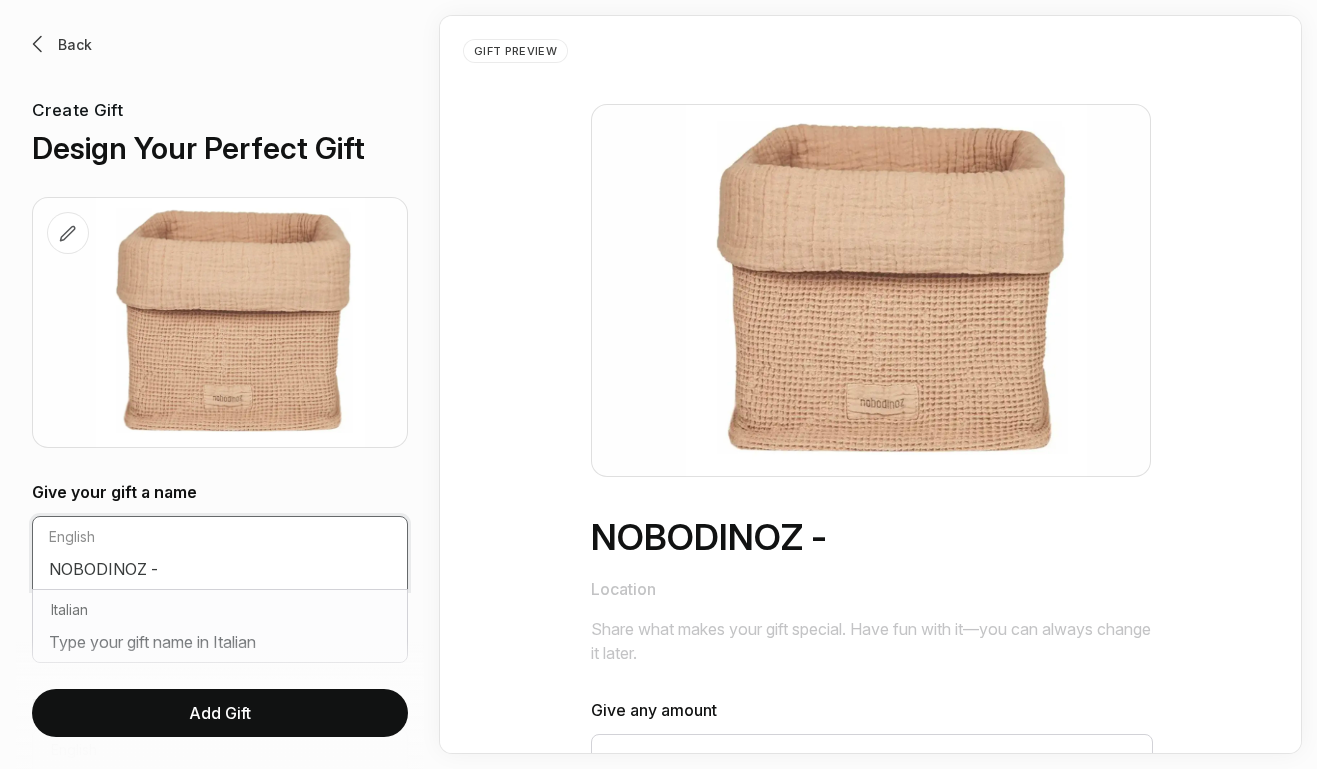 paste on "Panier de rangement Wabi-Sabi | Rose poudré 34,00 €" 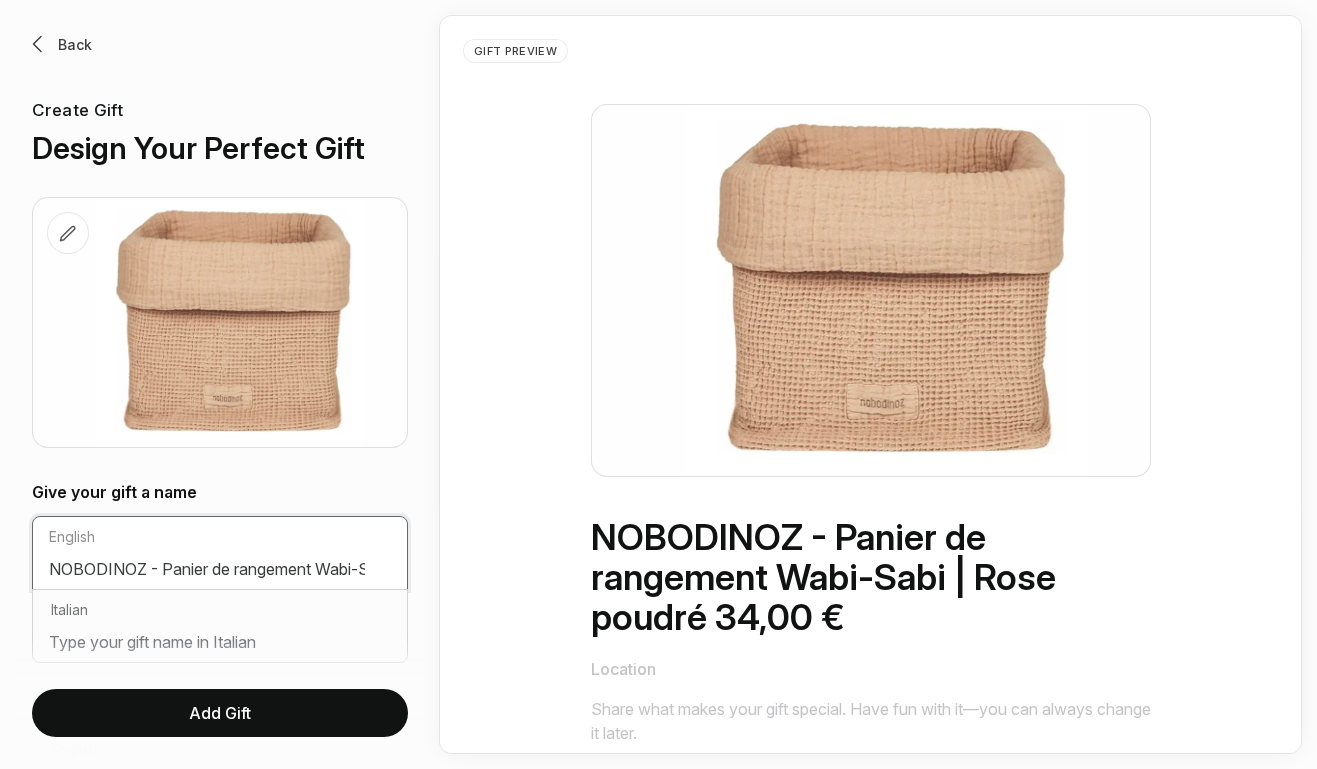 drag, startPoint x: 305, startPoint y: 564, endPoint x: 375, endPoint y: 566, distance: 70.028564 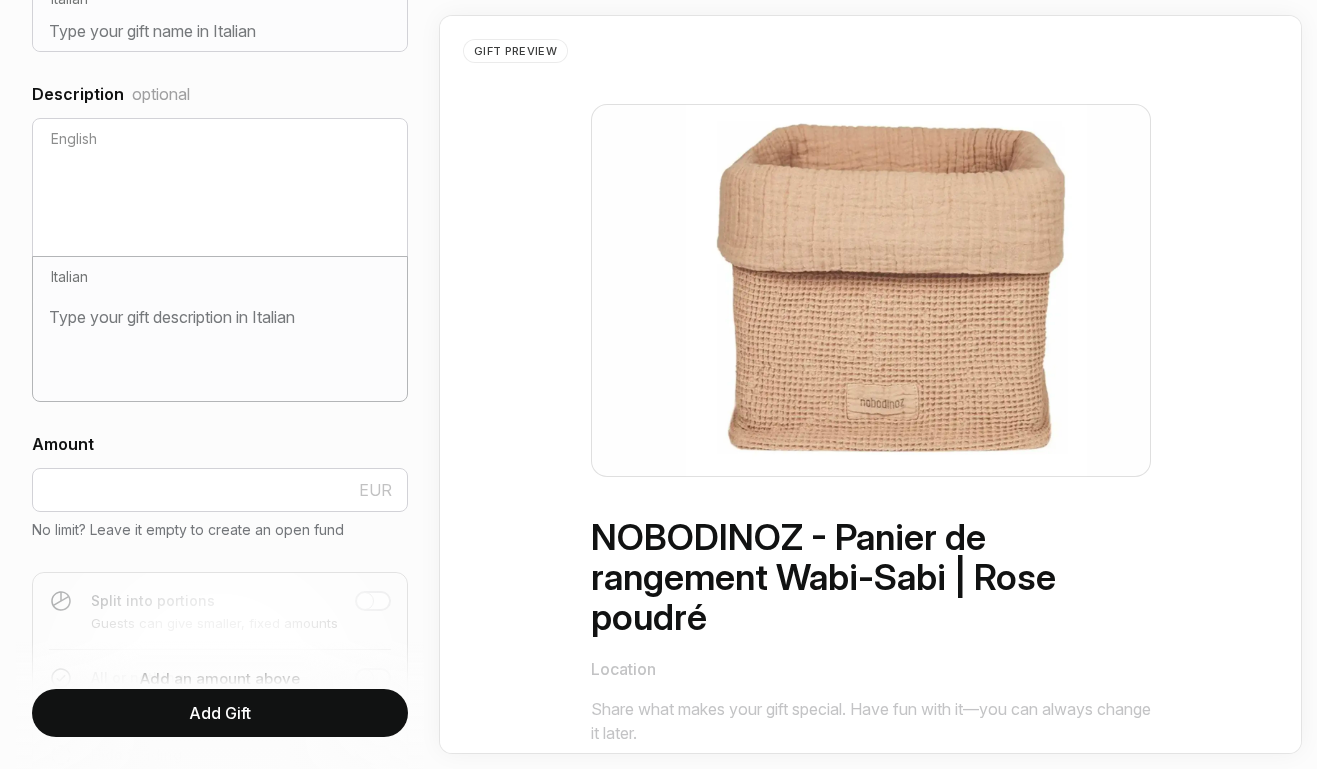 scroll, scrollTop: 612, scrollLeft: 0, axis: vertical 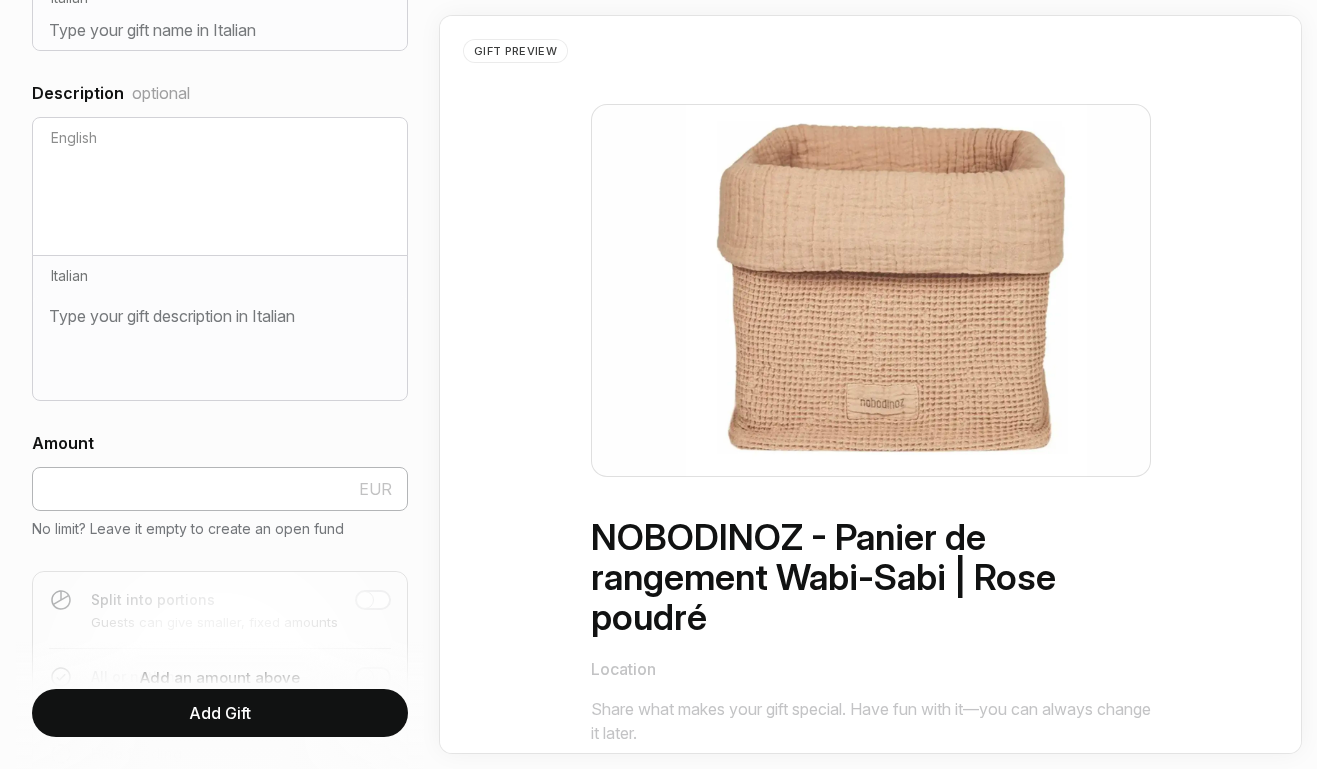 type on "NOBODINOZ - Panier de rangement Wabi-Sabi | Rose poudré" 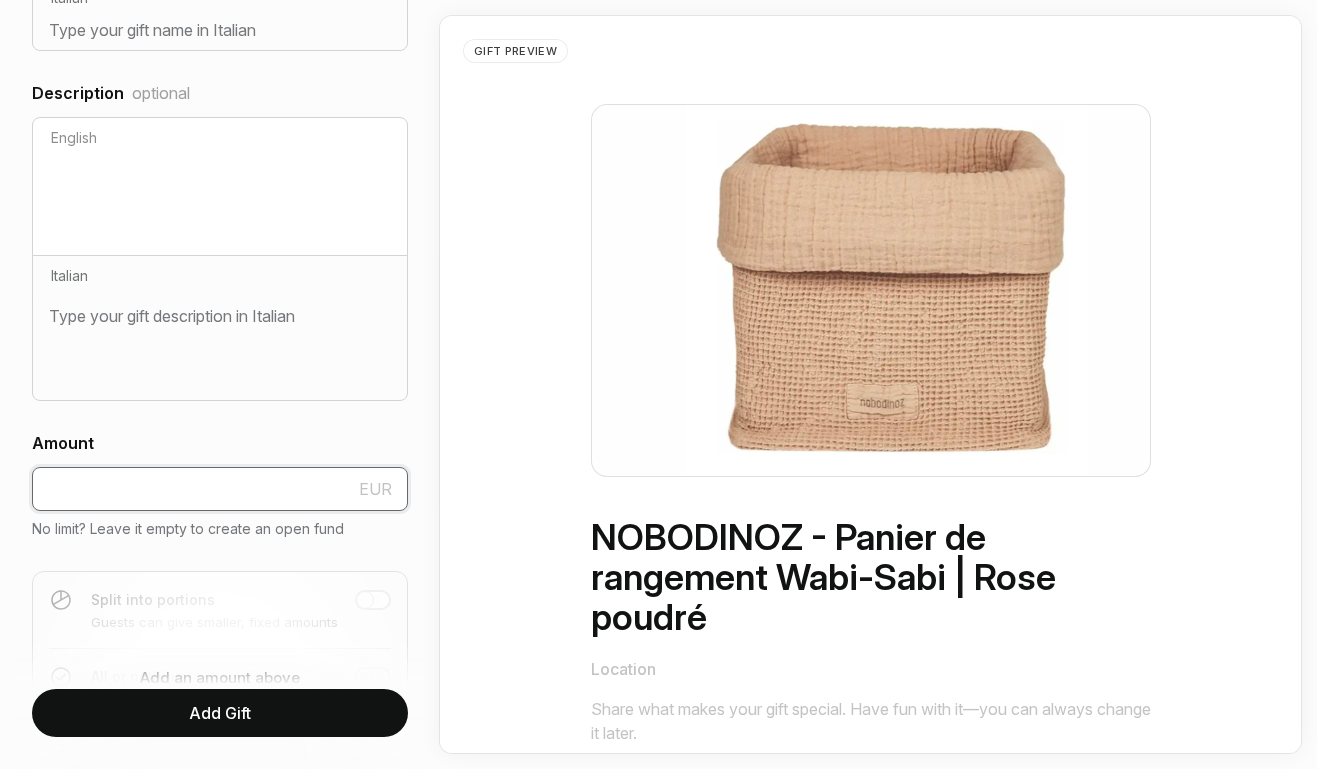 click at bounding box center [220, 489] 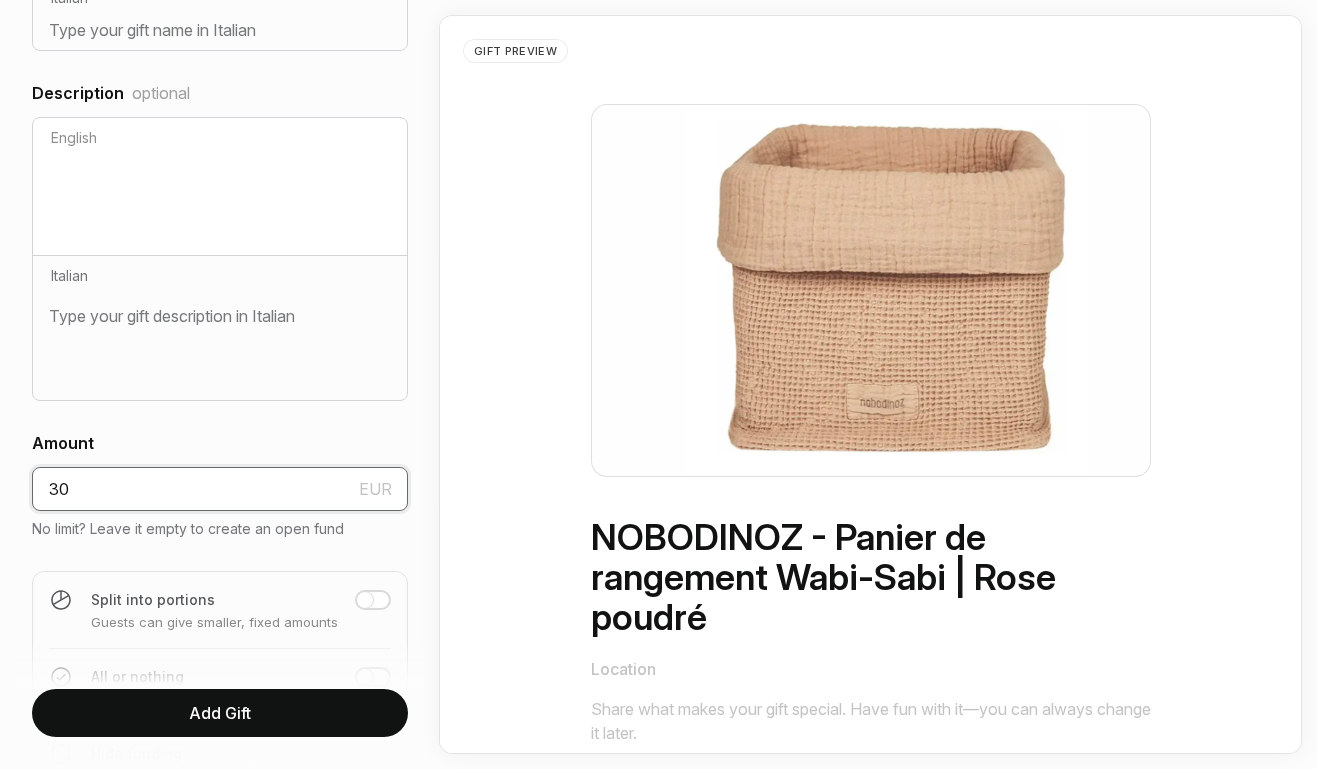 type on "30" 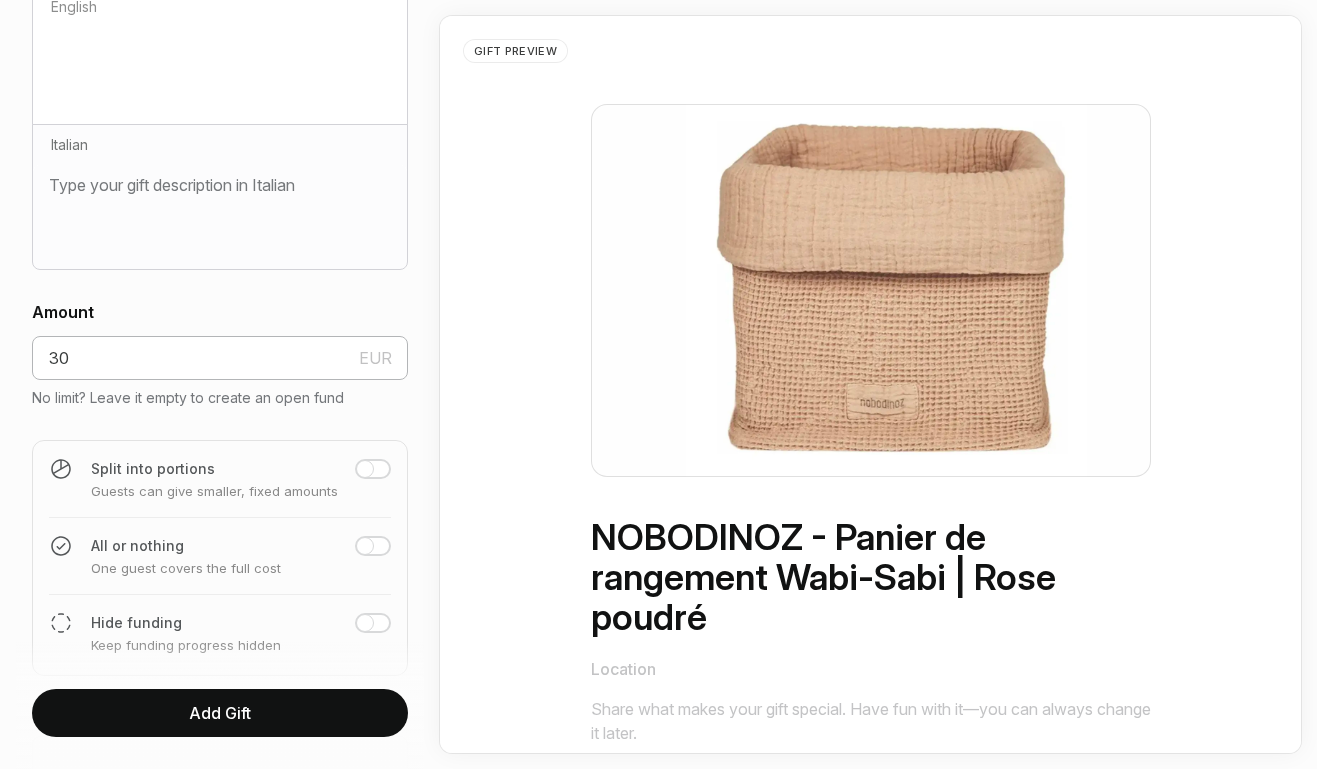 scroll, scrollTop: 746, scrollLeft: 0, axis: vertical 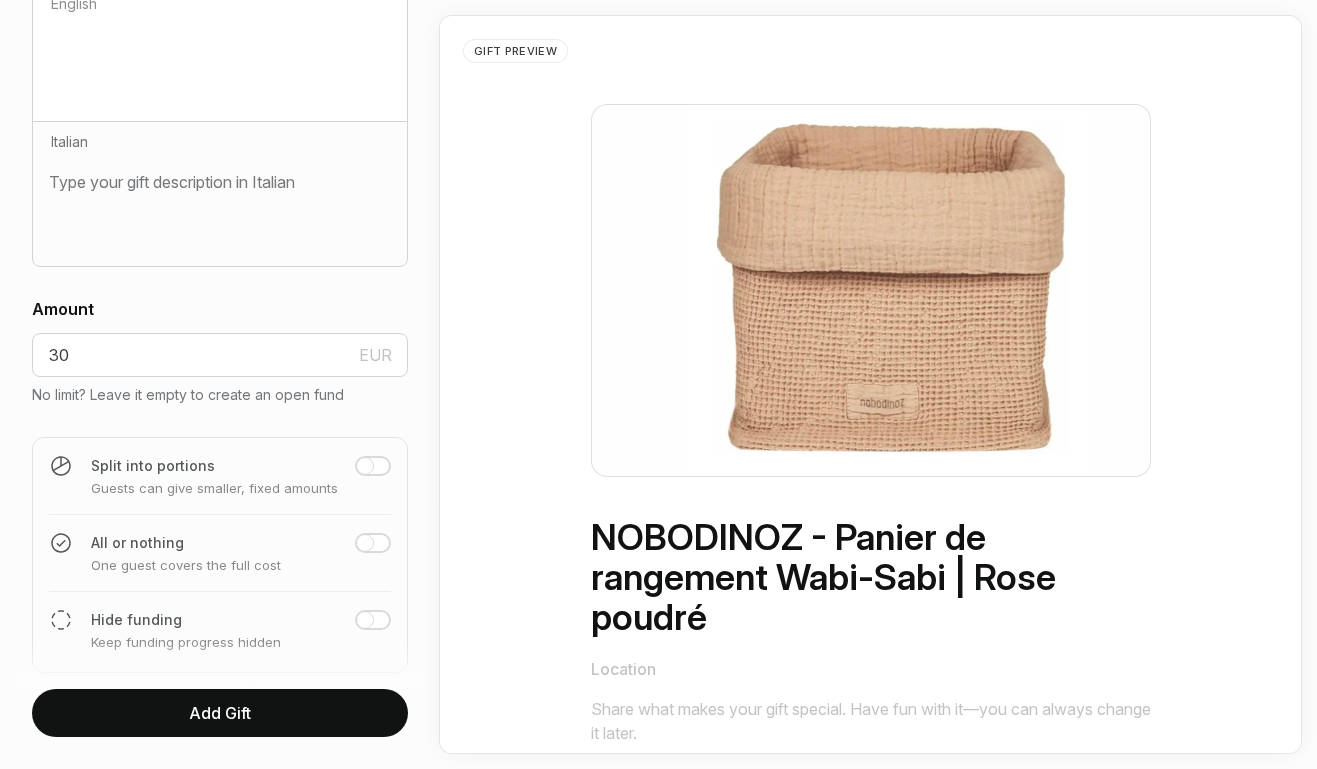 click at bounding box center (365, 466) 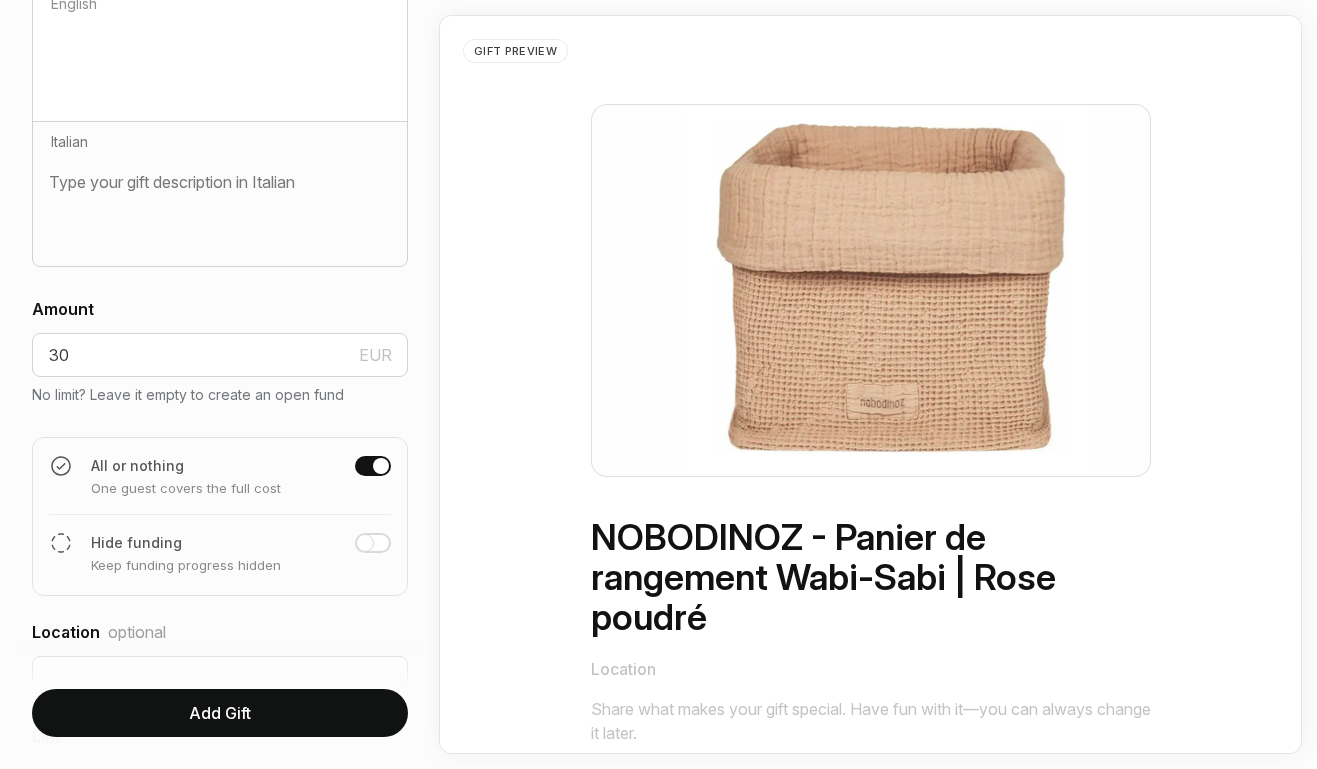 click at bounding box center (373, 466) 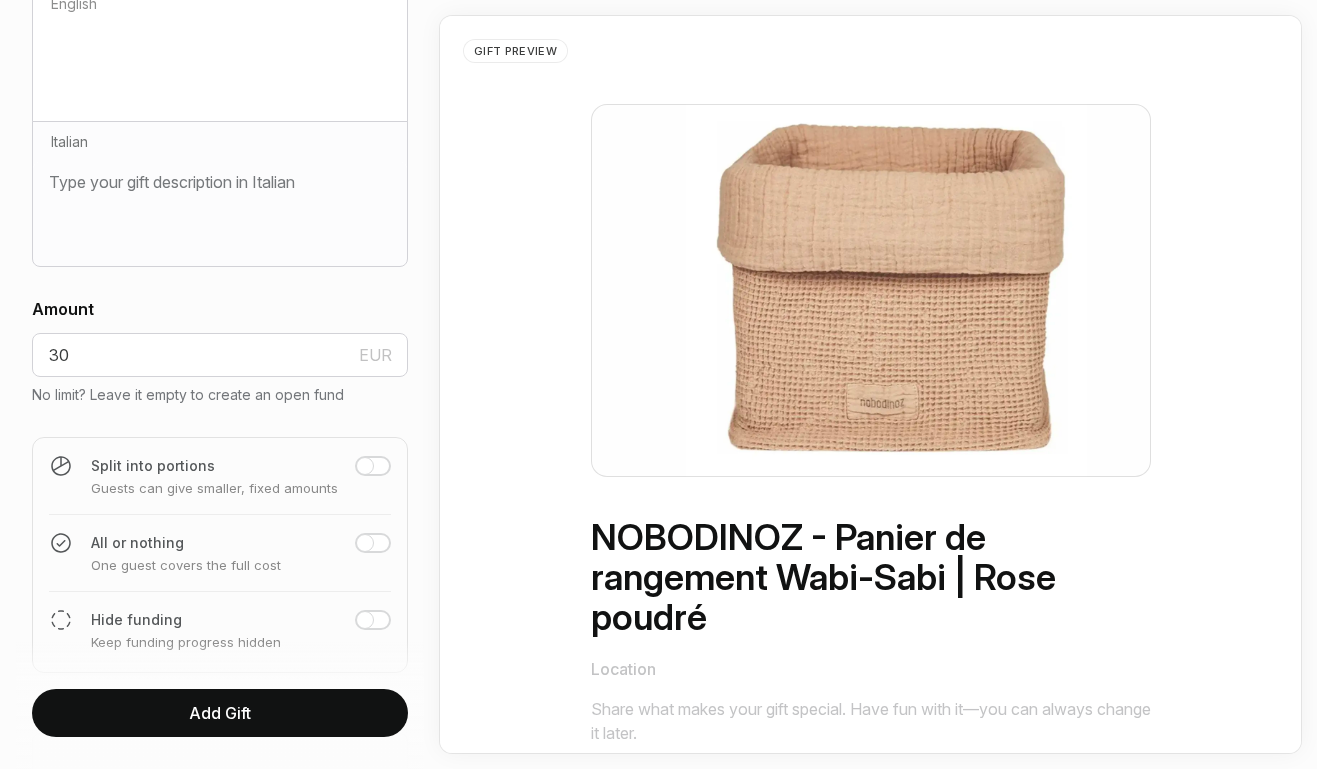 click at bounding box center [373, 466] 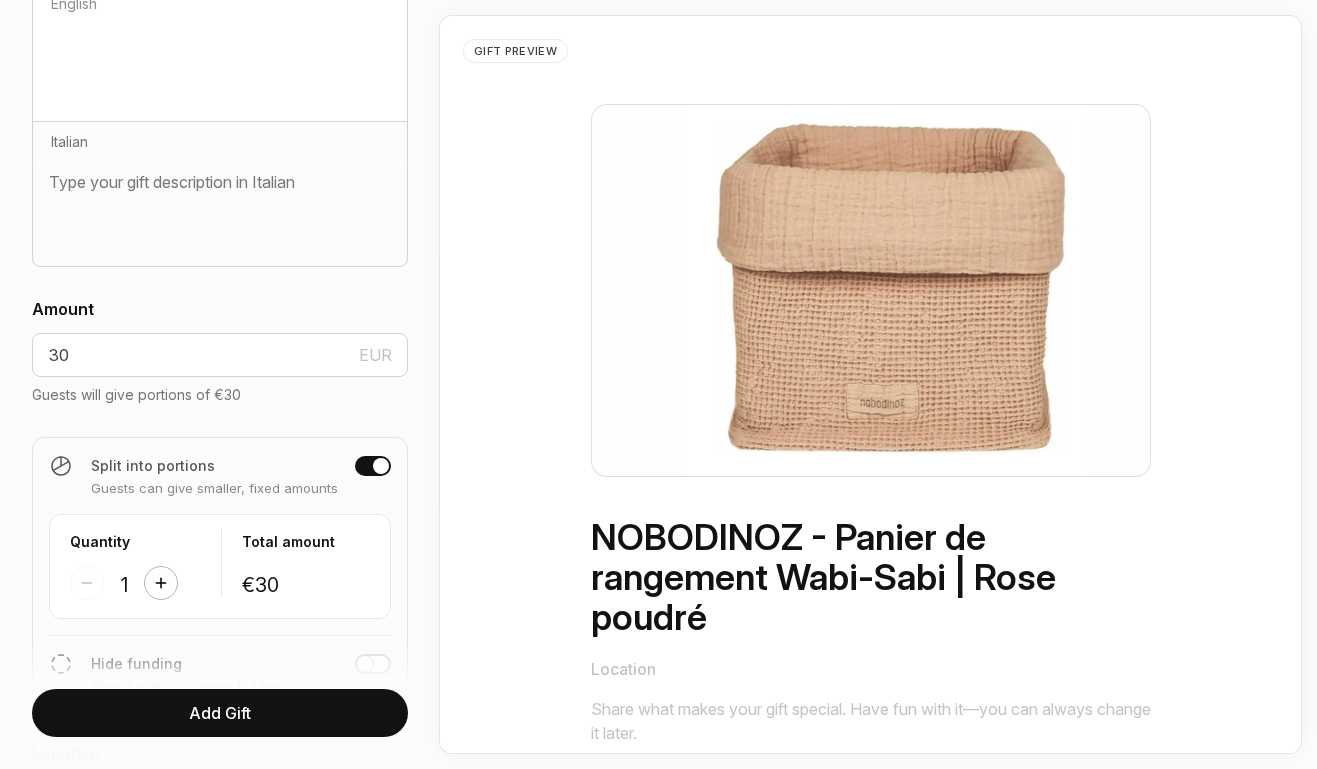 click at bounding box center (161, 583) 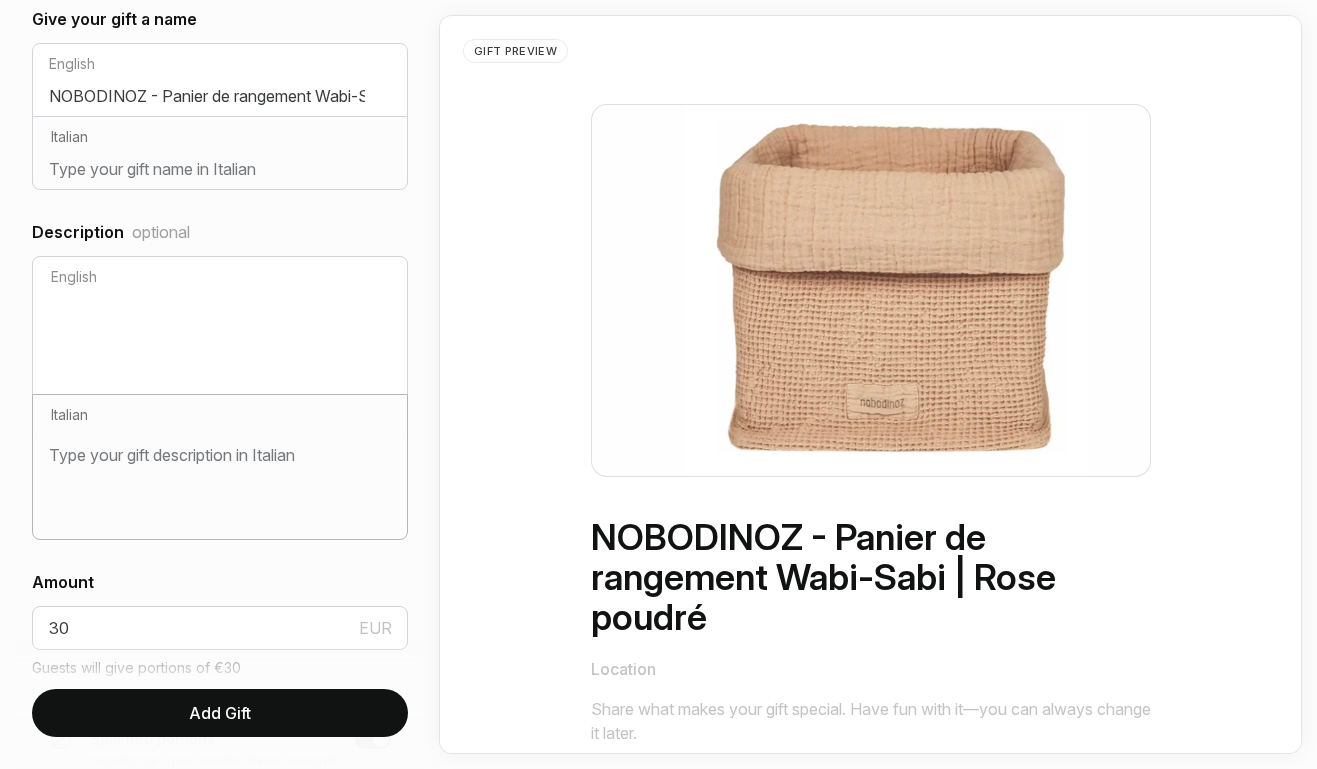 scroll, scrollTop: 394, scrollLeft: 0, axis: vertical 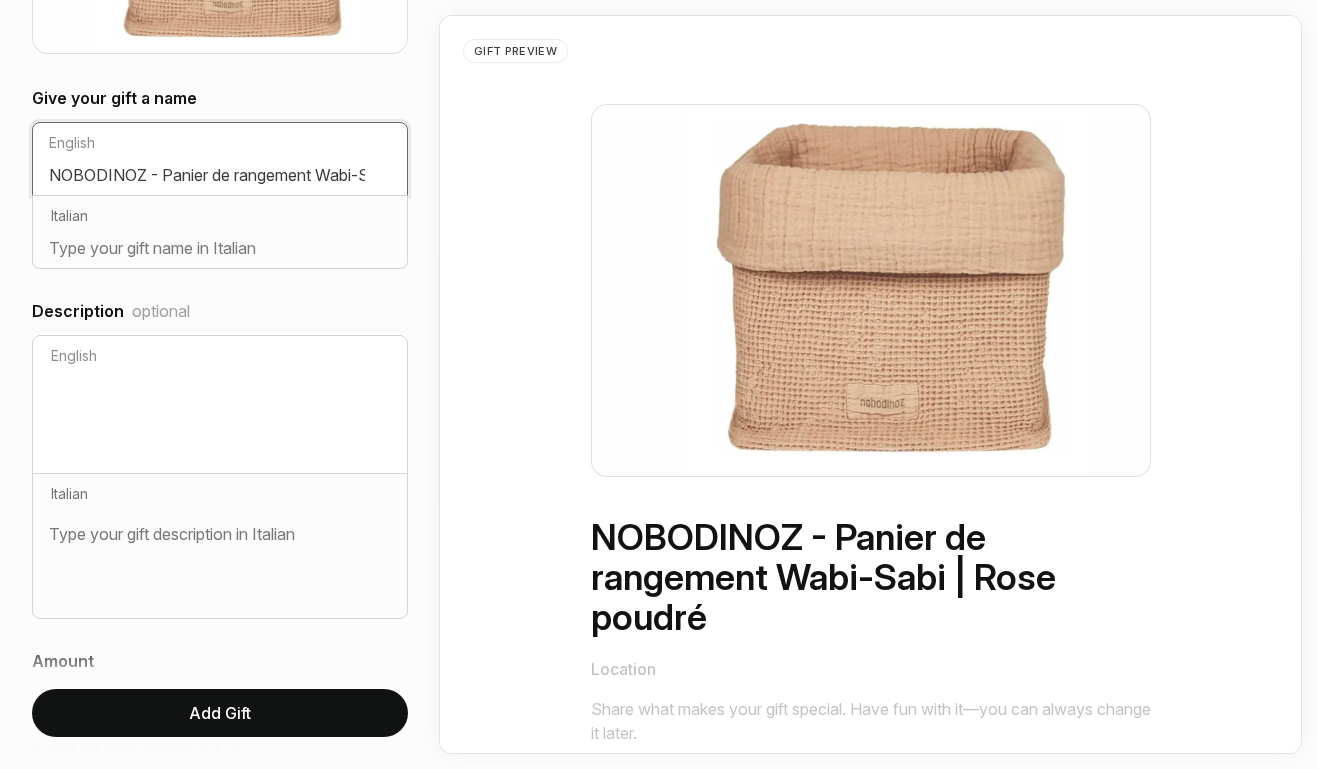 click on "NOBODINOZ - Panier de rangement Wabi-Sabi | Rose poudré" at bounding box center [220, 179] 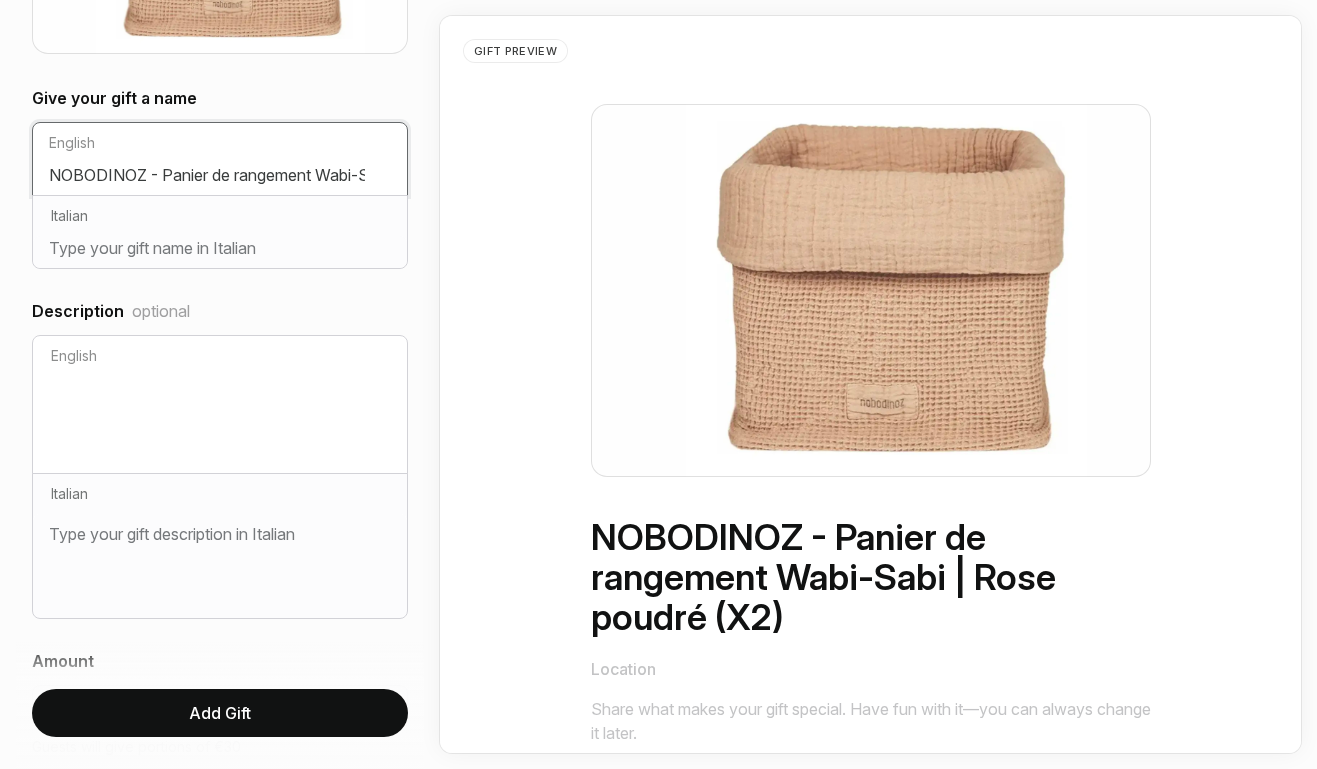 type on "NOBODINOZ - Panier de rangement Wabi-Sabi | Rose poudré (X2)" 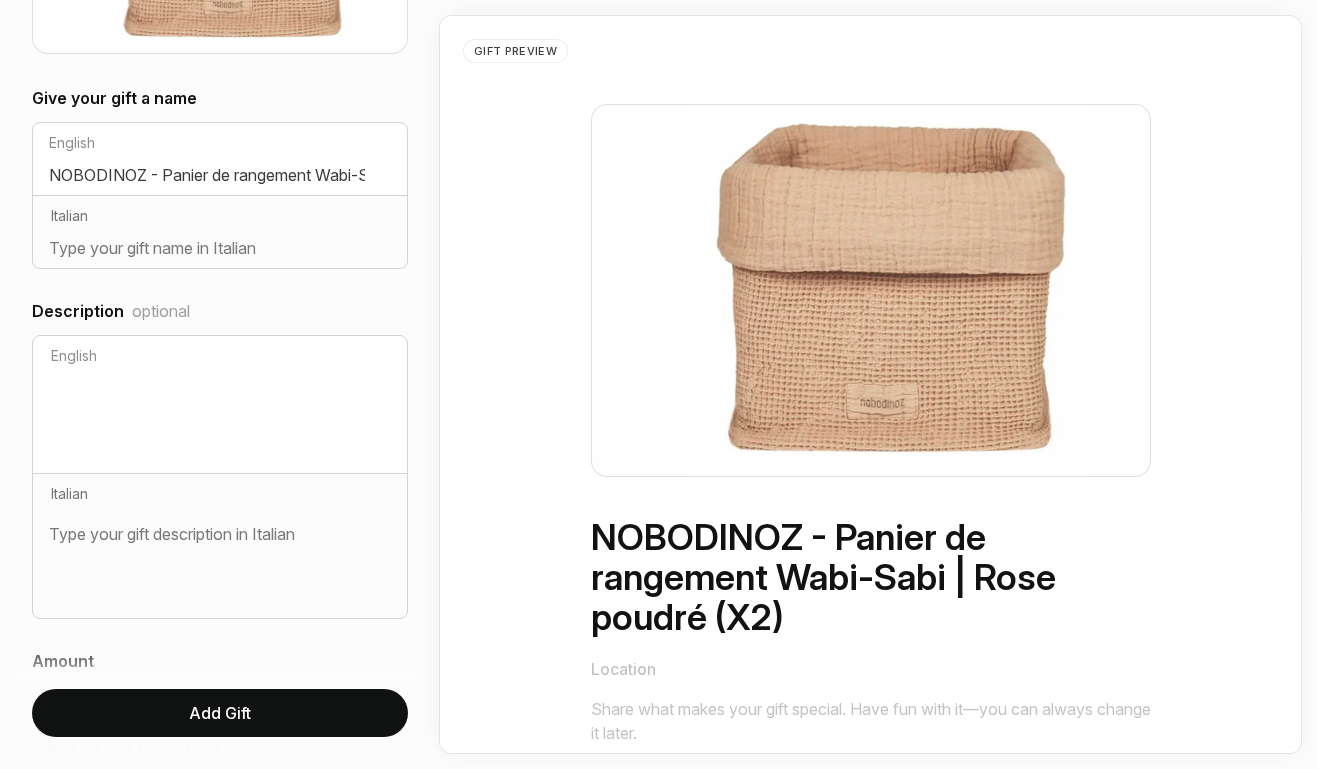 click on "Add Gift" at bounding box center [220, 713] 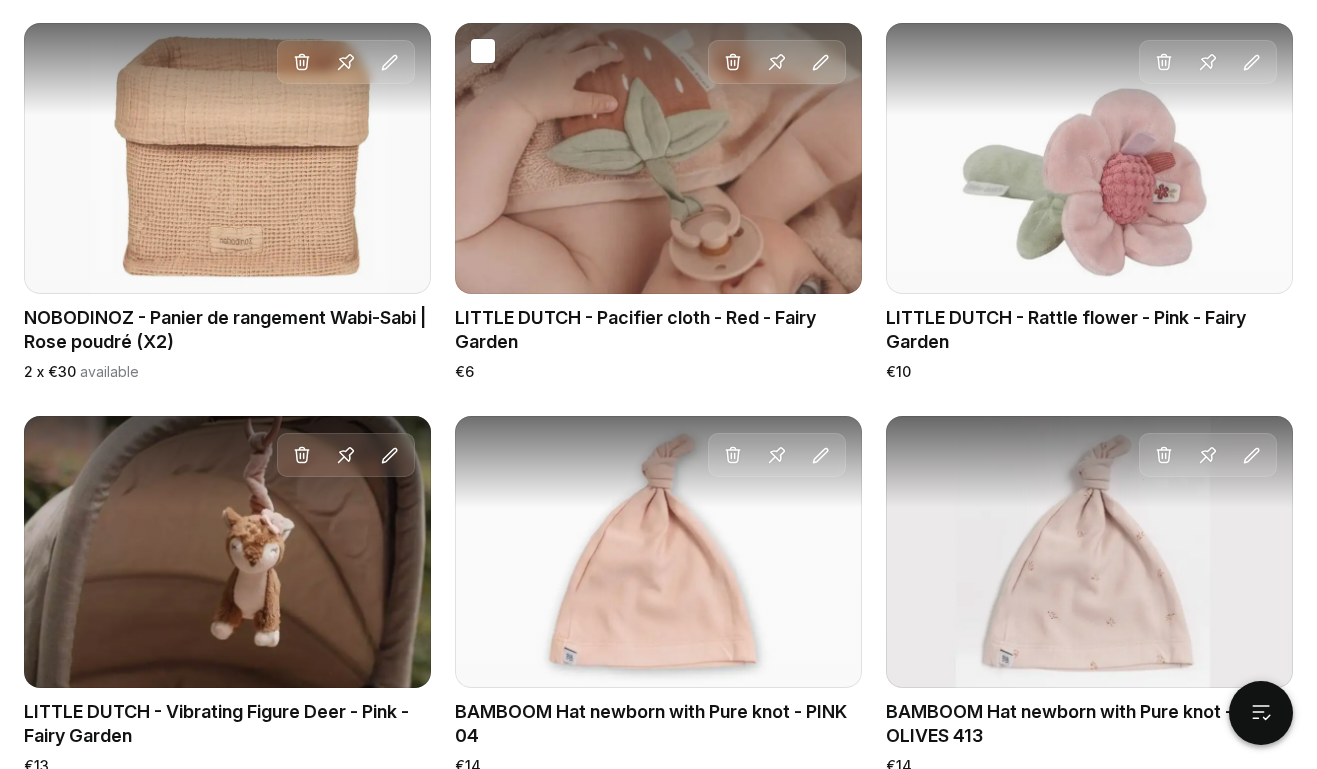 scroll, scrollTop: 1262, scrollLeft: 0, axis: vertical 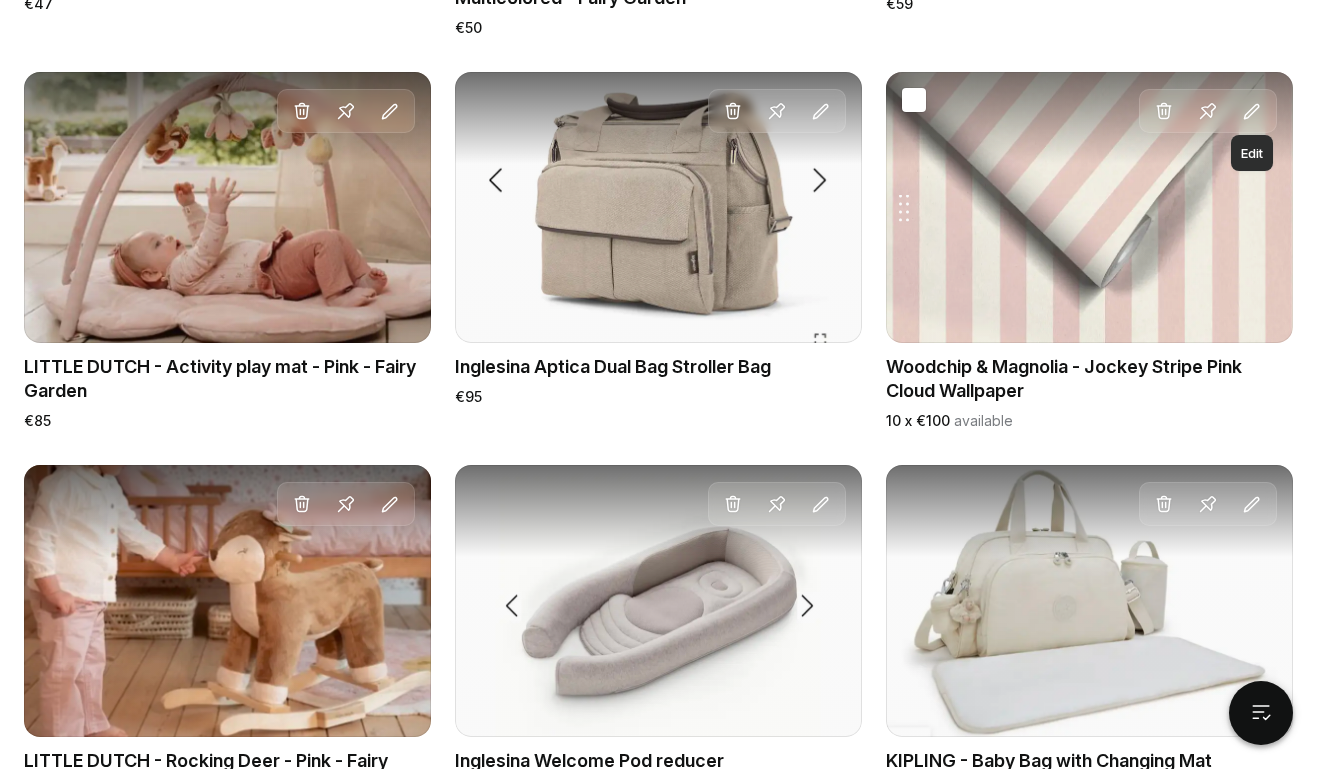 click at bounding box center (1252, 112) 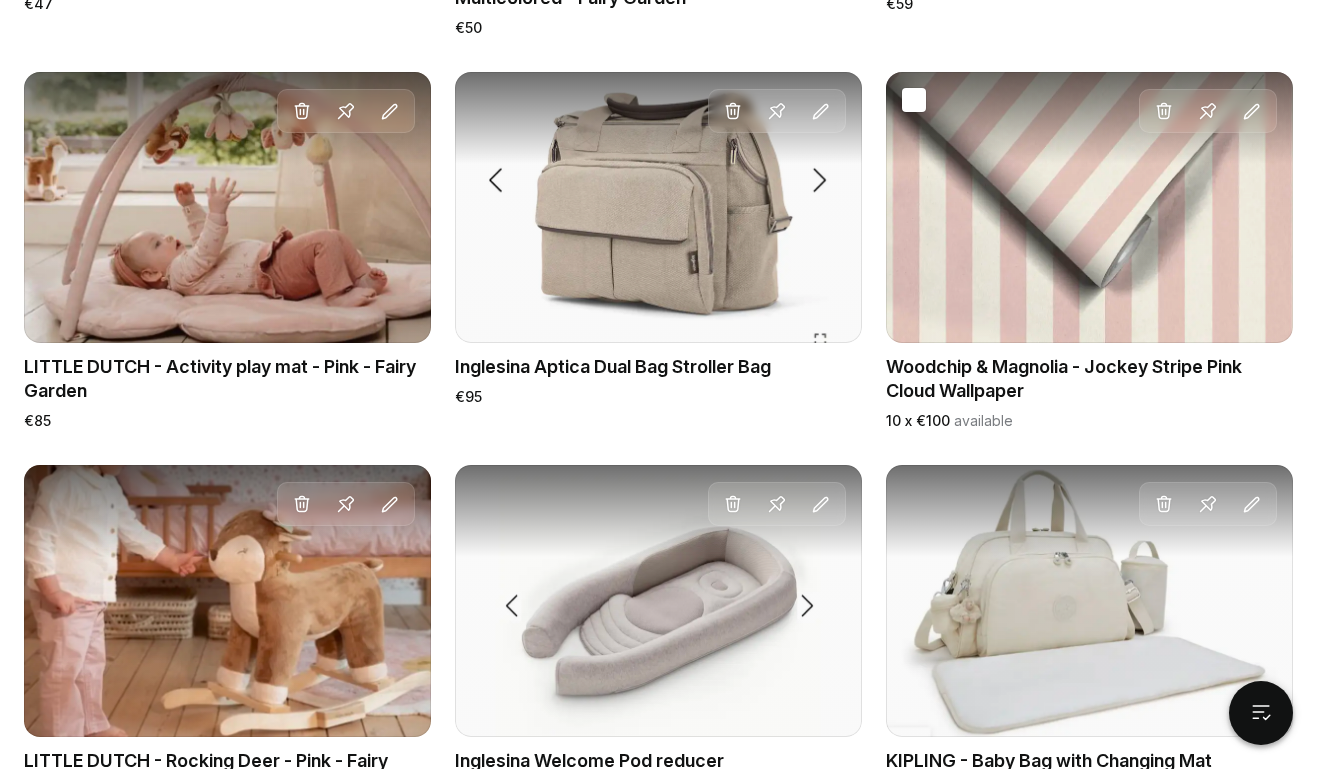 scroll, scrollTop: 0, scrollLeft: 0, axis: both 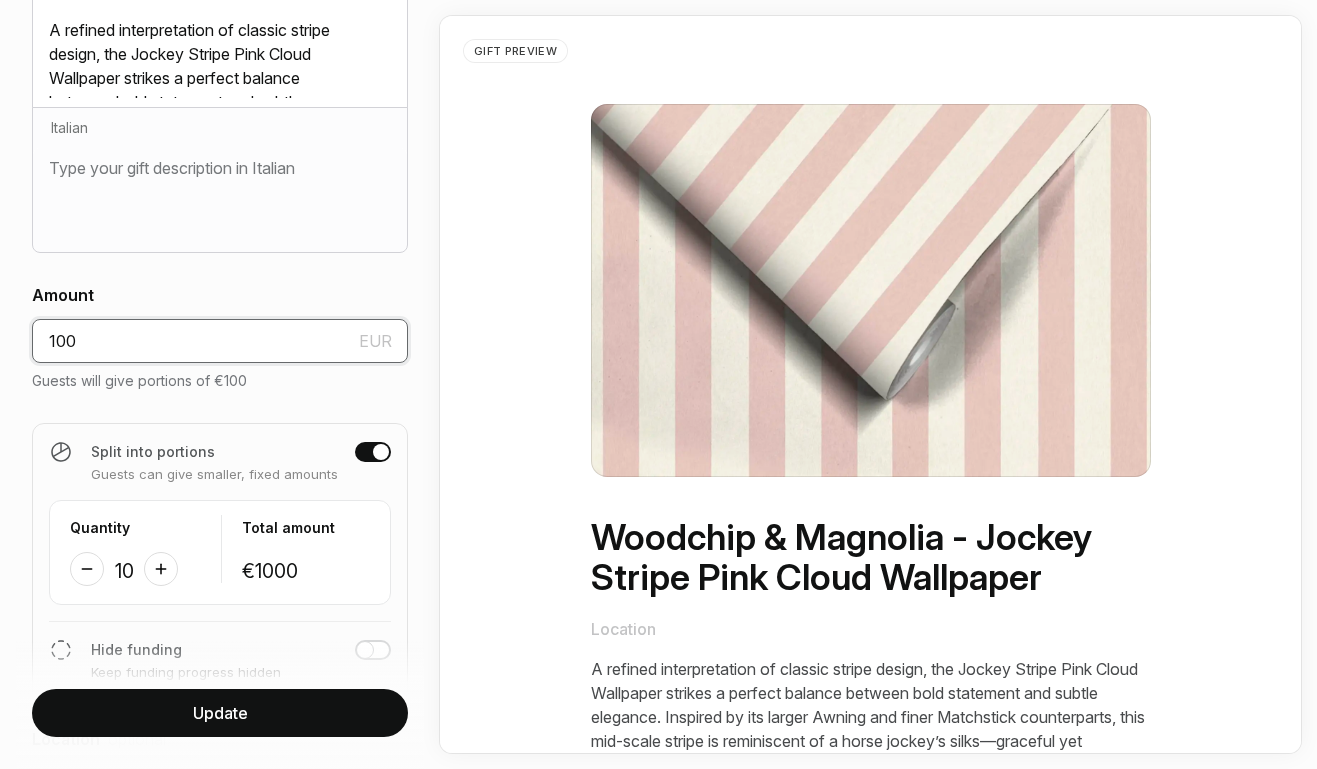 click on "100" at bounding box center (220, 341) 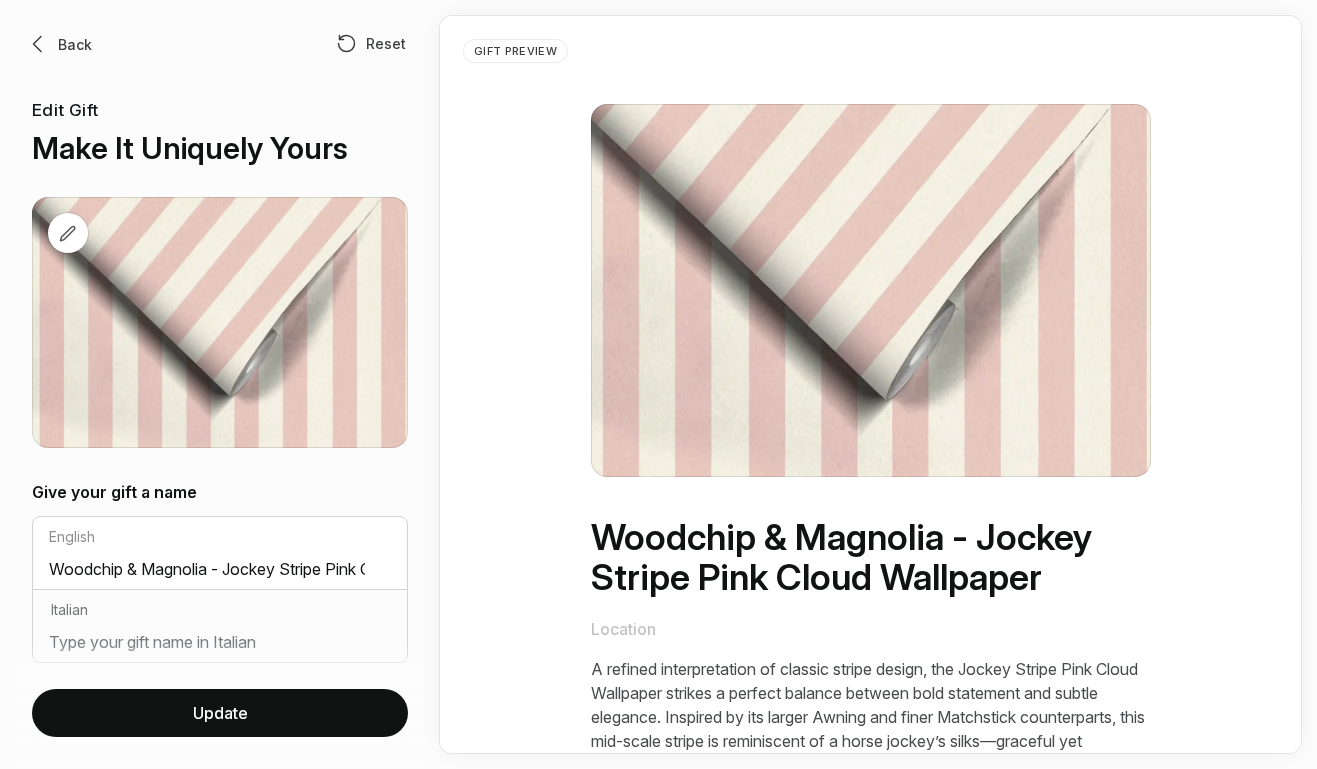 scroll, scrollTop: 0, scrollLeft: 0, axis: both 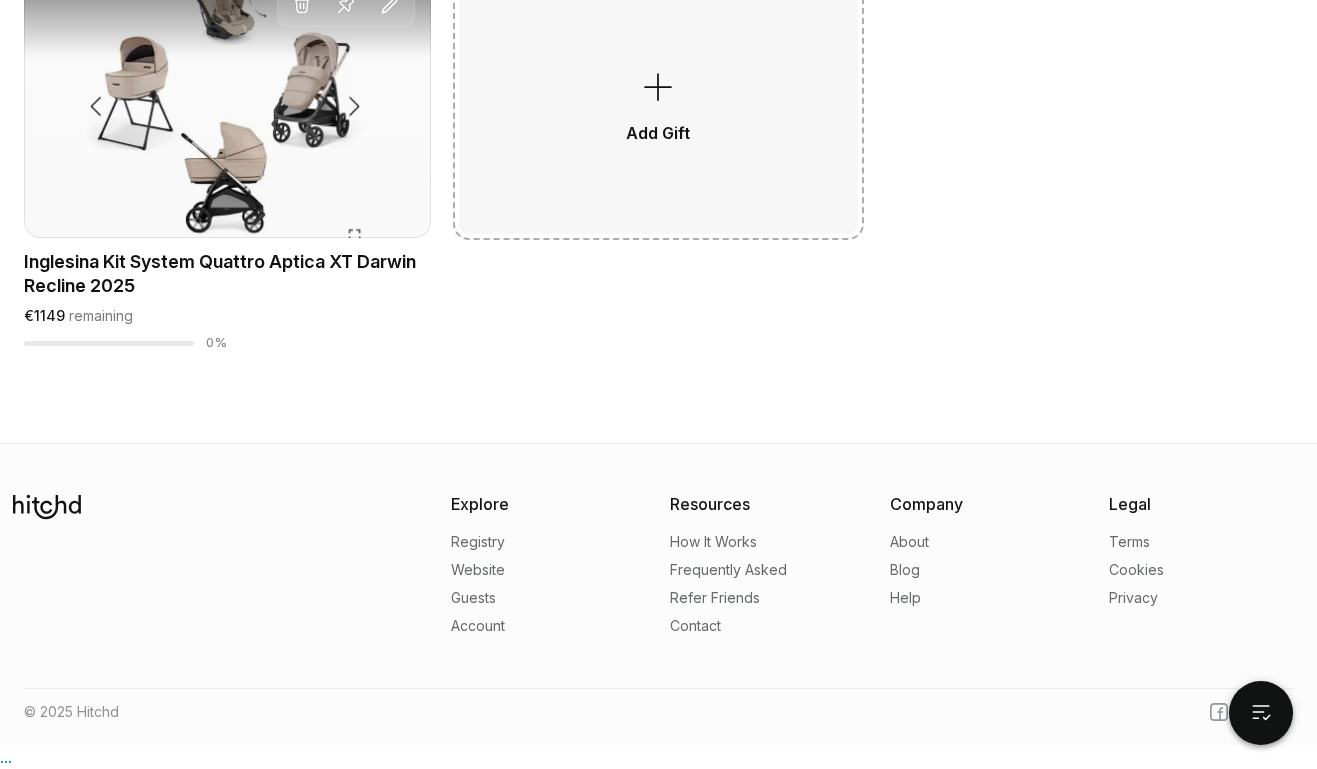 click at bounding box center [658, 87] 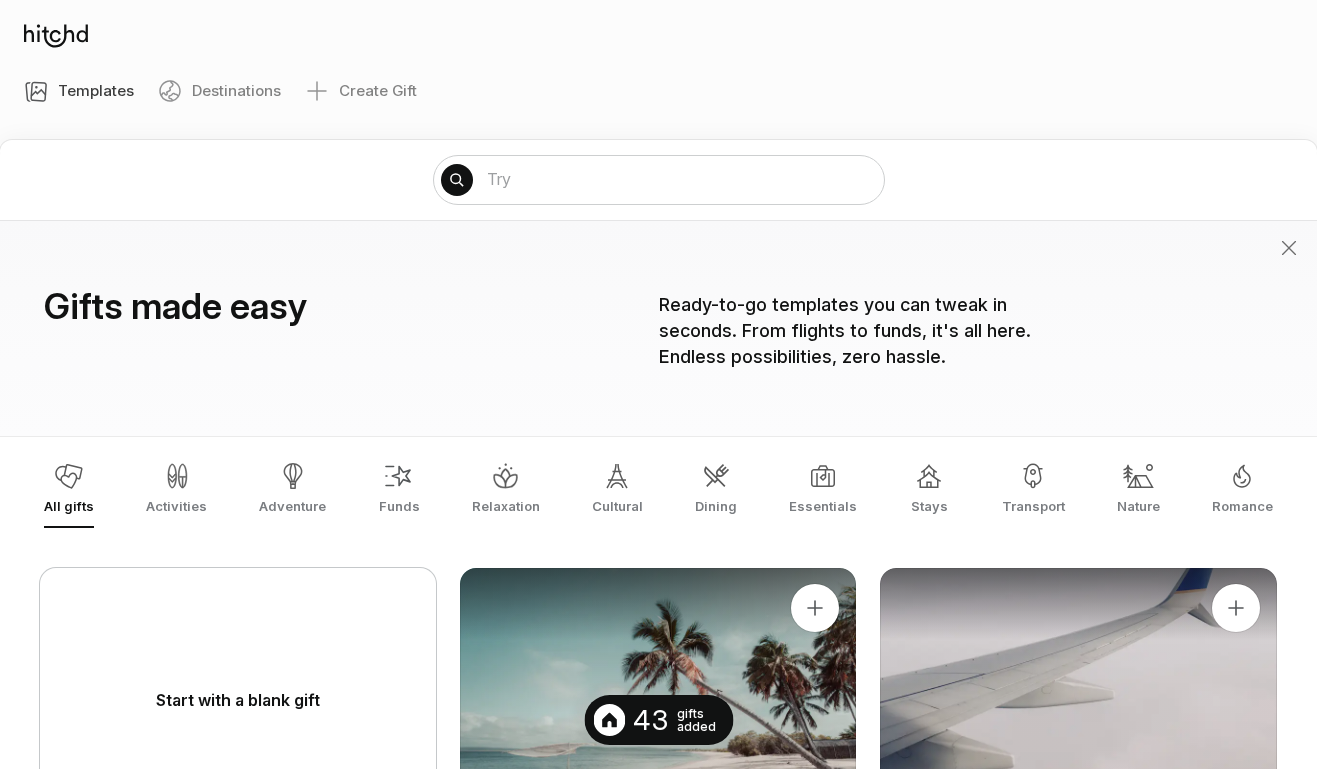 click on "Create Gift" at bounding box center [361, 91] 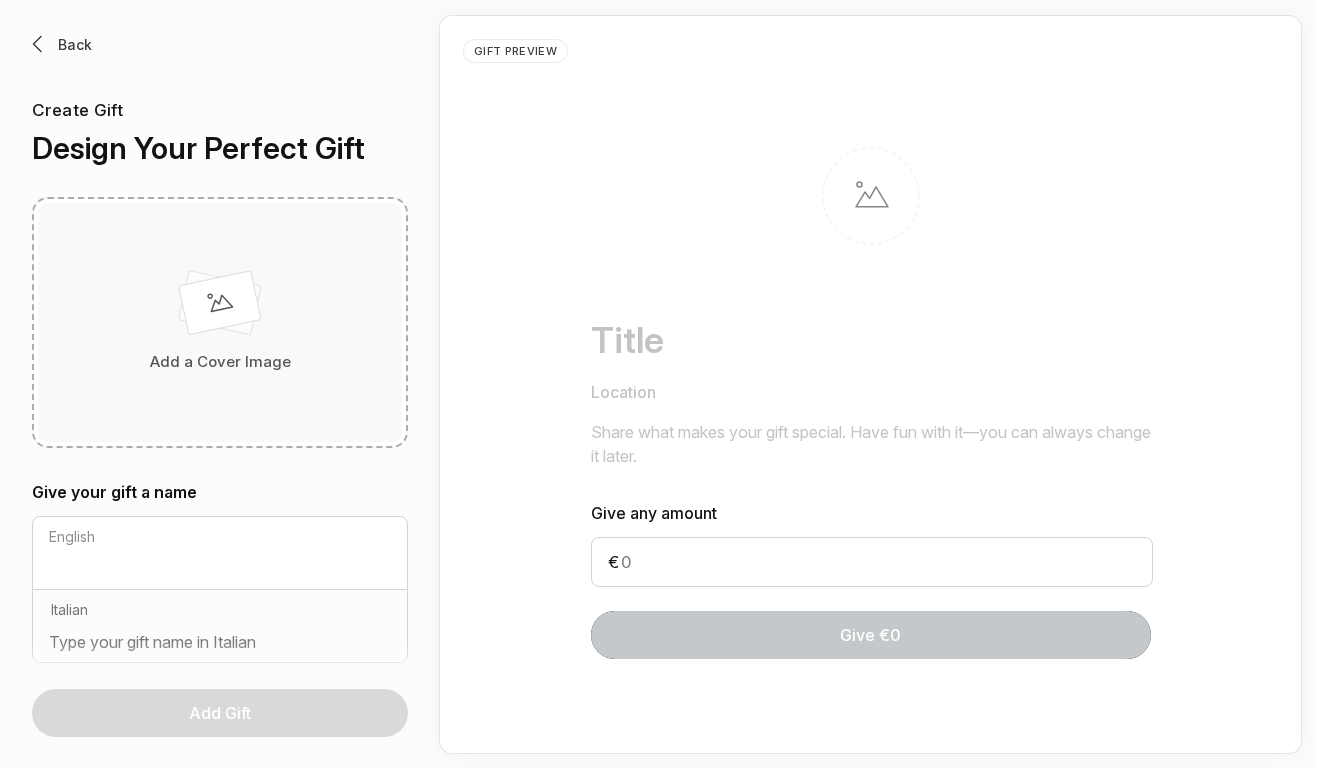 click at bounding box center (220, 307) 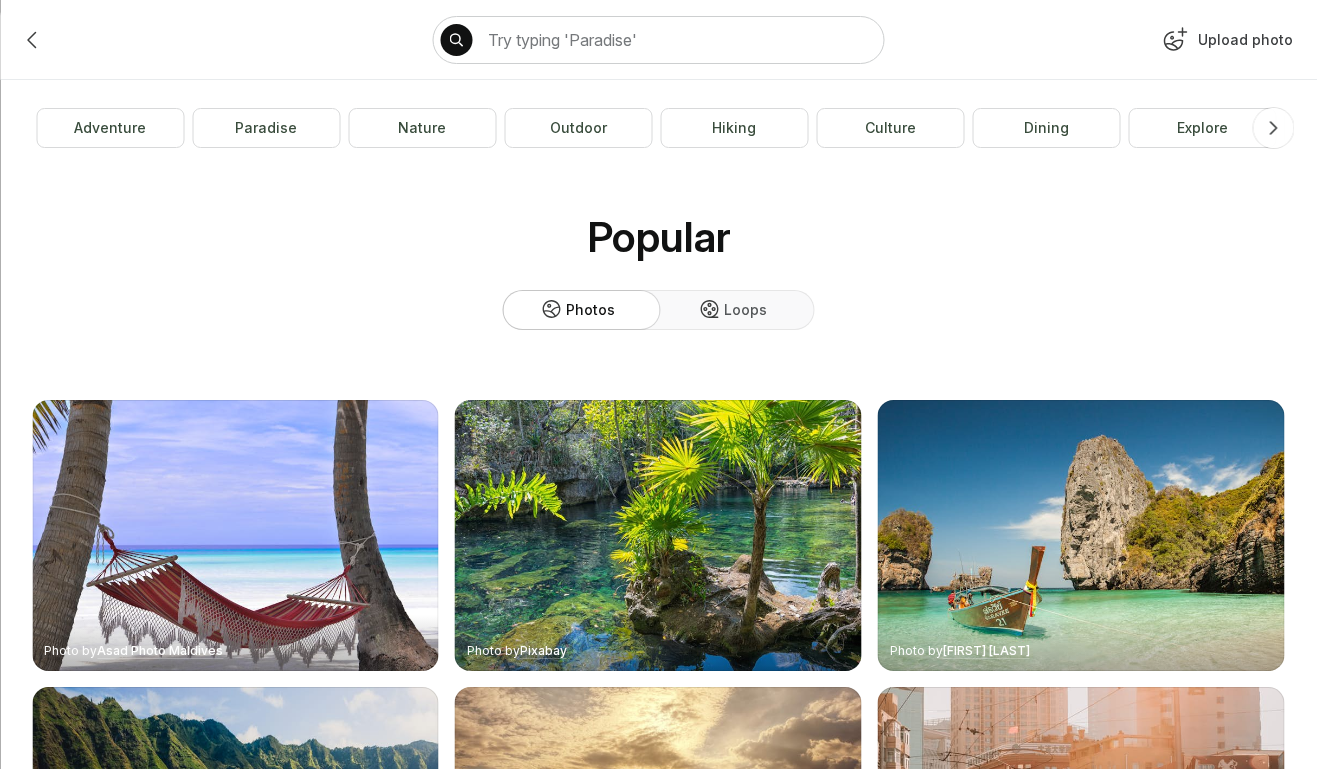 click on "Upload photo" at bounding box center [1225, 44] 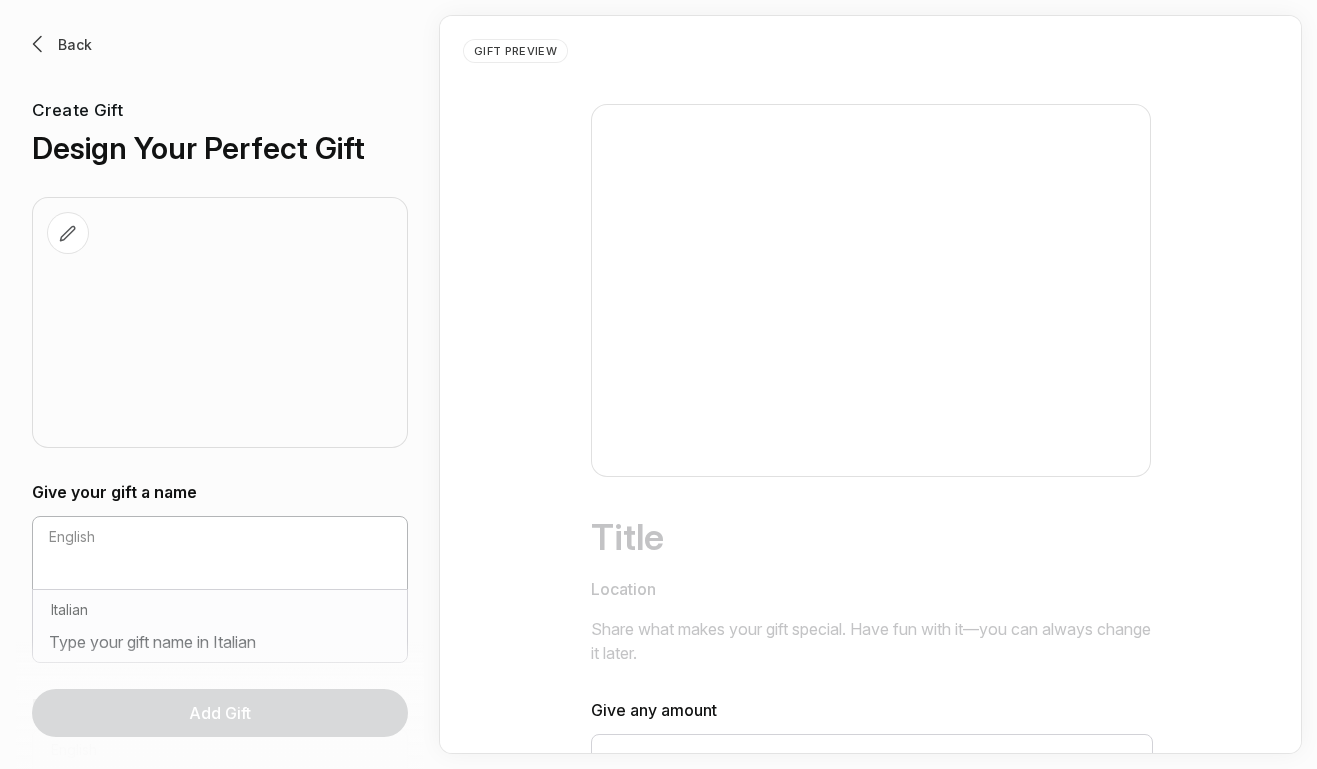 click on "English" at bounding box center [220, 553] 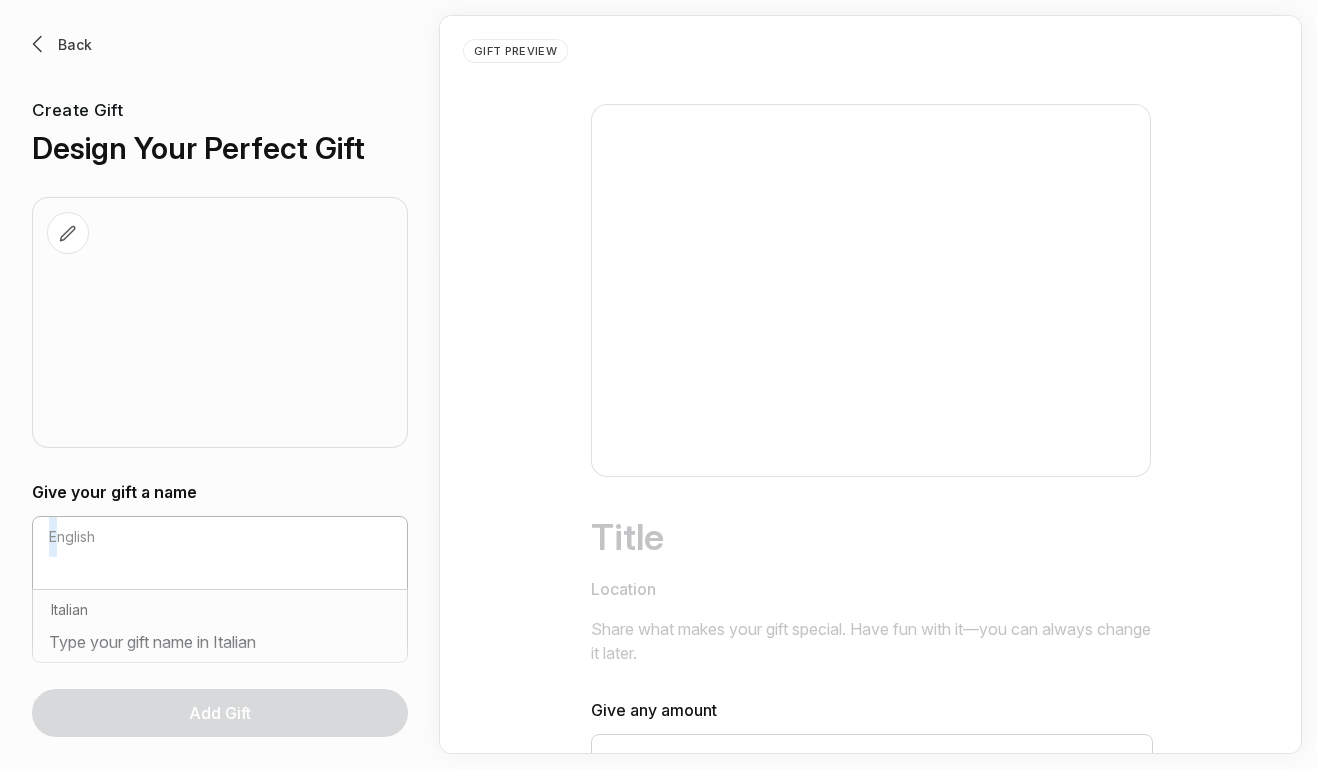 click on "English" at bounding box center (220, 553) 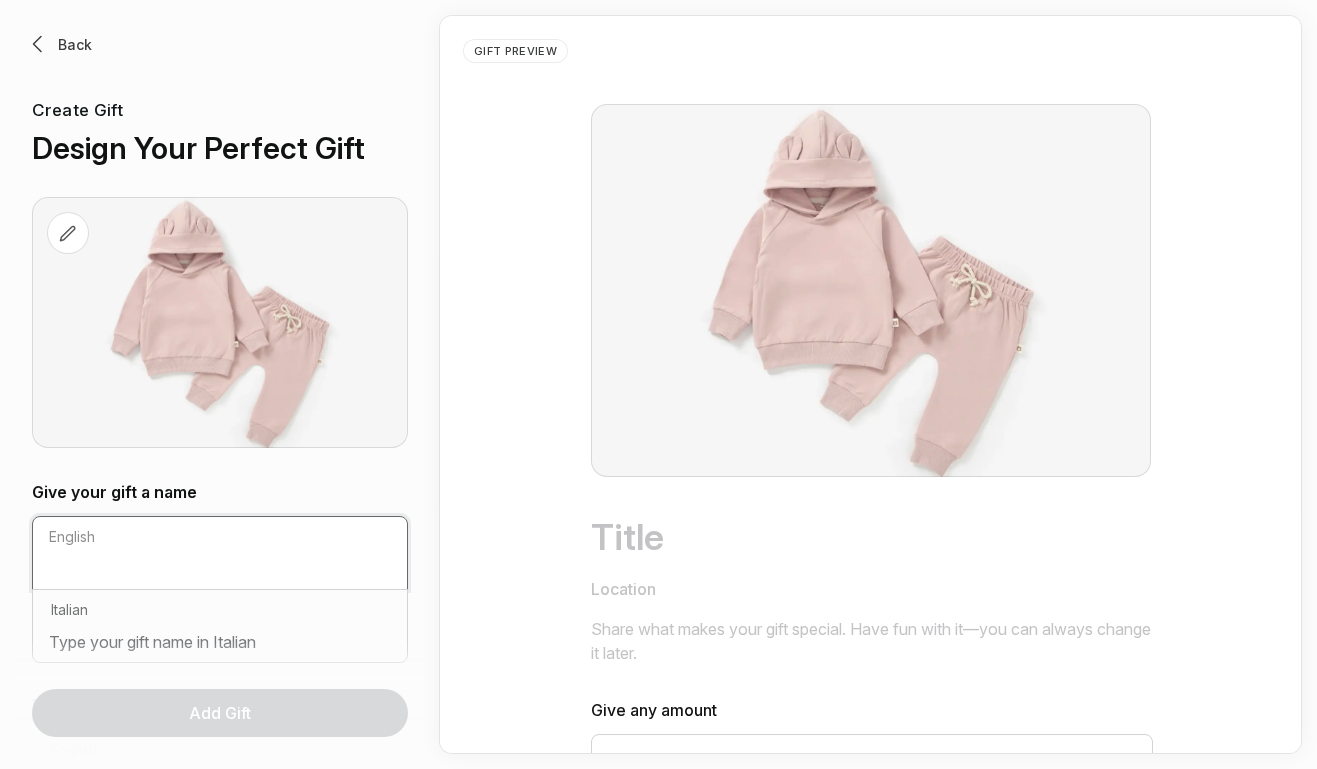 click at bounding box center (220, 573) 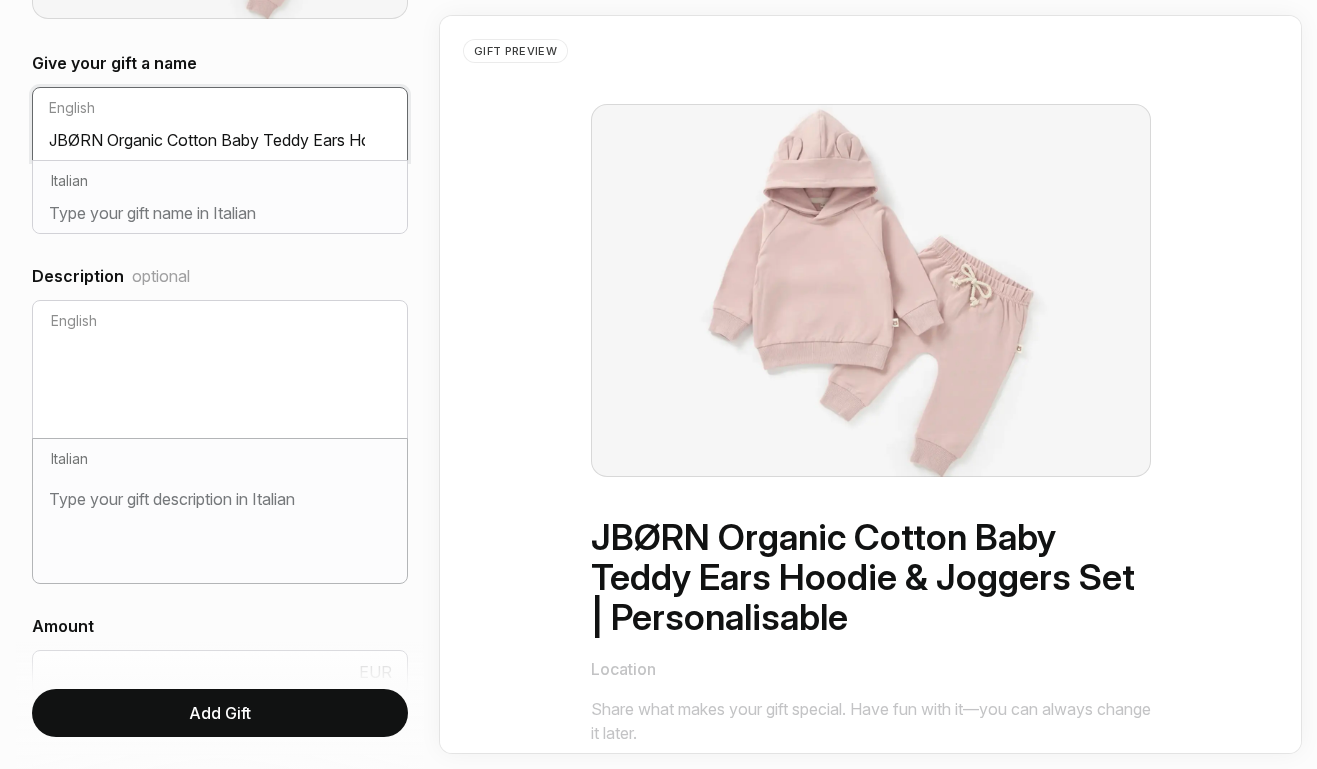 scroll, scrollTop: 461, scrollLeft: 0, axis: vertical 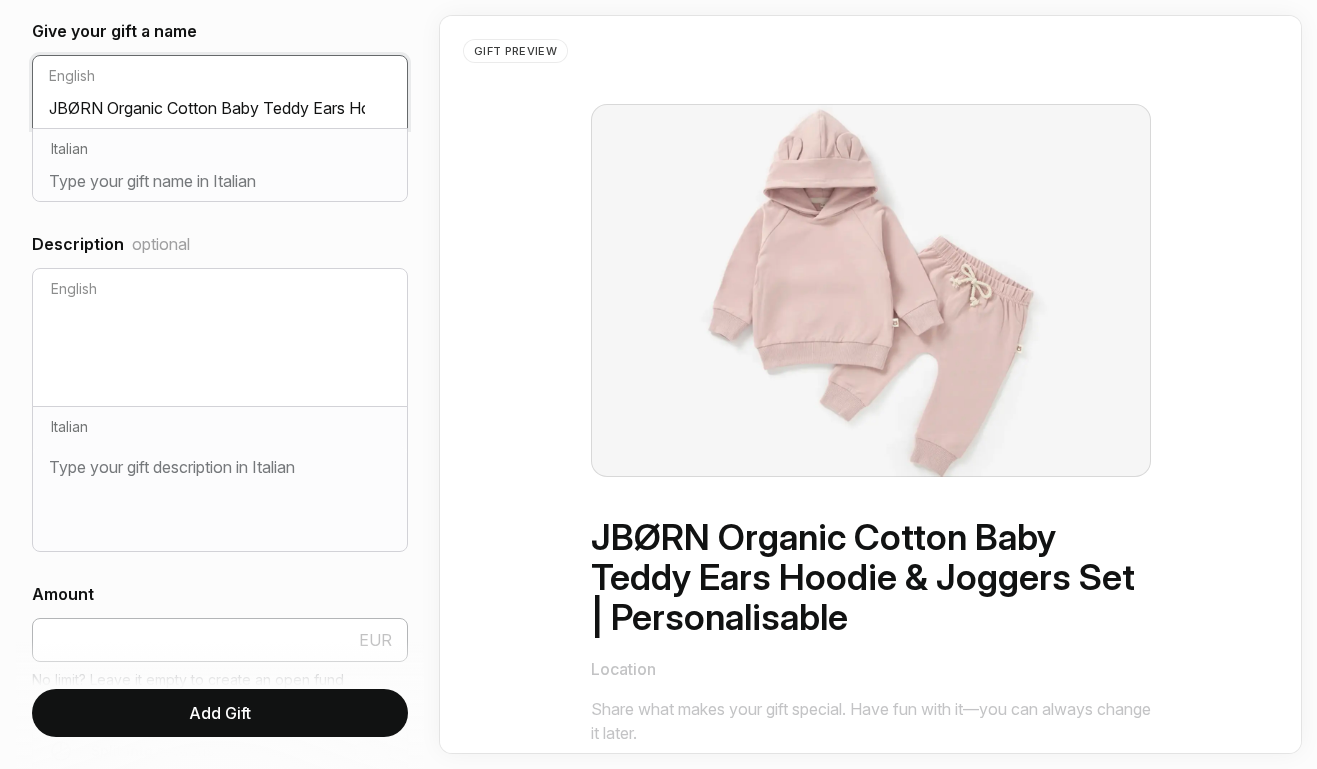 type on "JBØRN Organic Cotton Baby Teddy Ears Hoodie & Joggers Set | Personalisable" 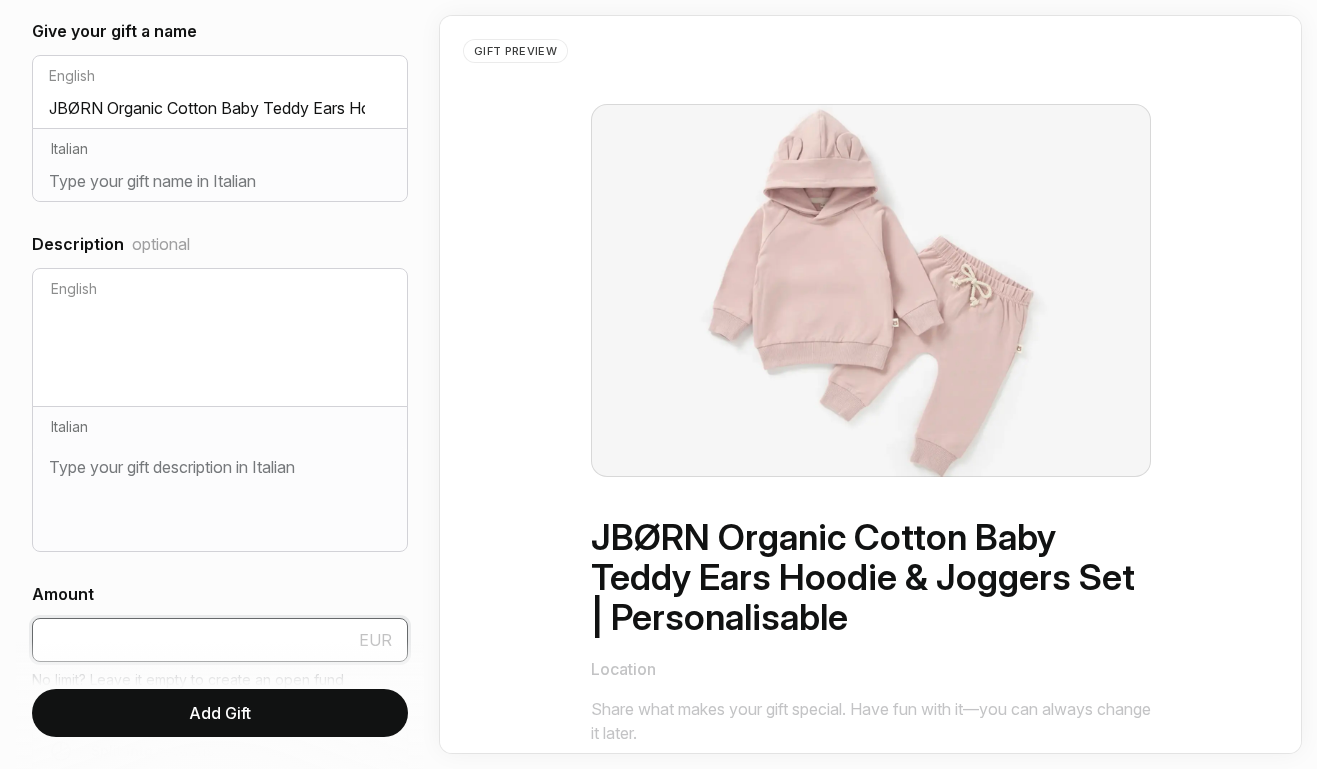 click at bounding box center [220, 640] 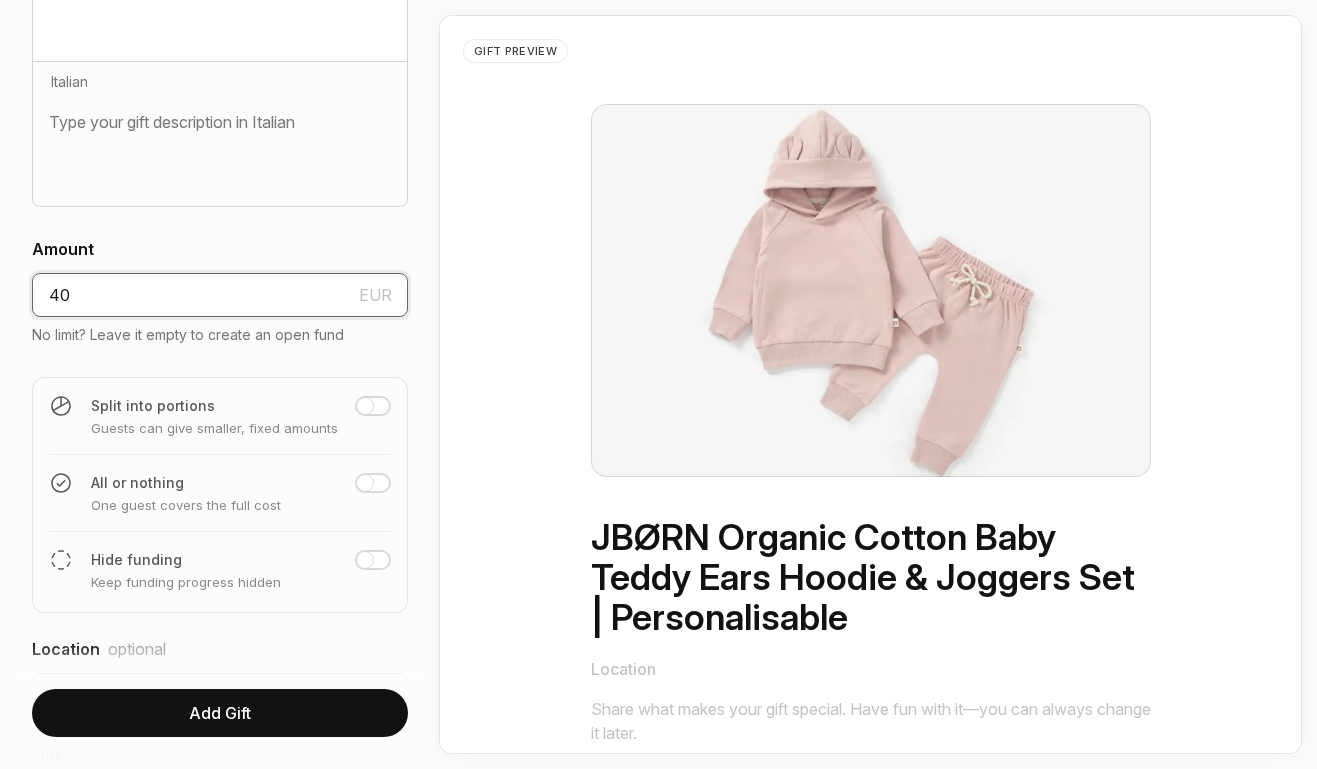 scroll, scrollTop: 808, scrollLeft: 0, axis: vertical 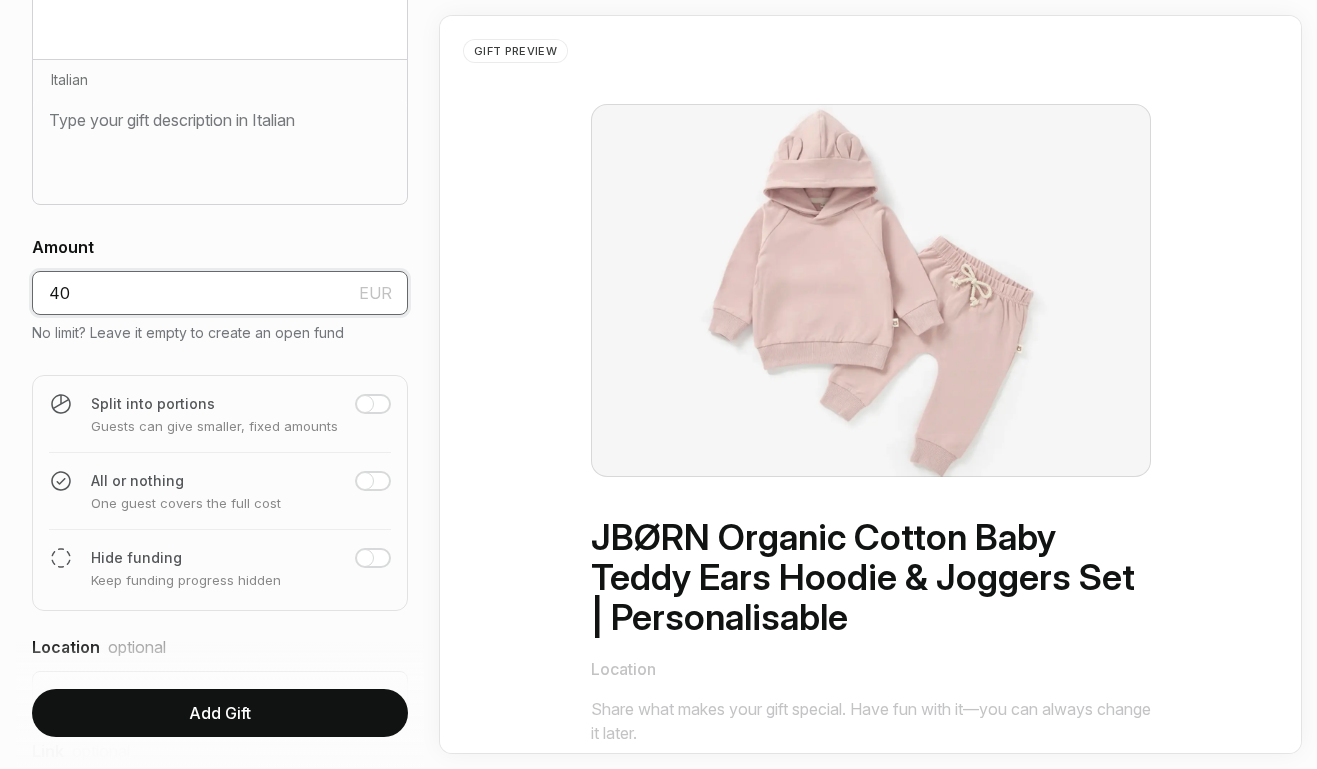 type on "40" 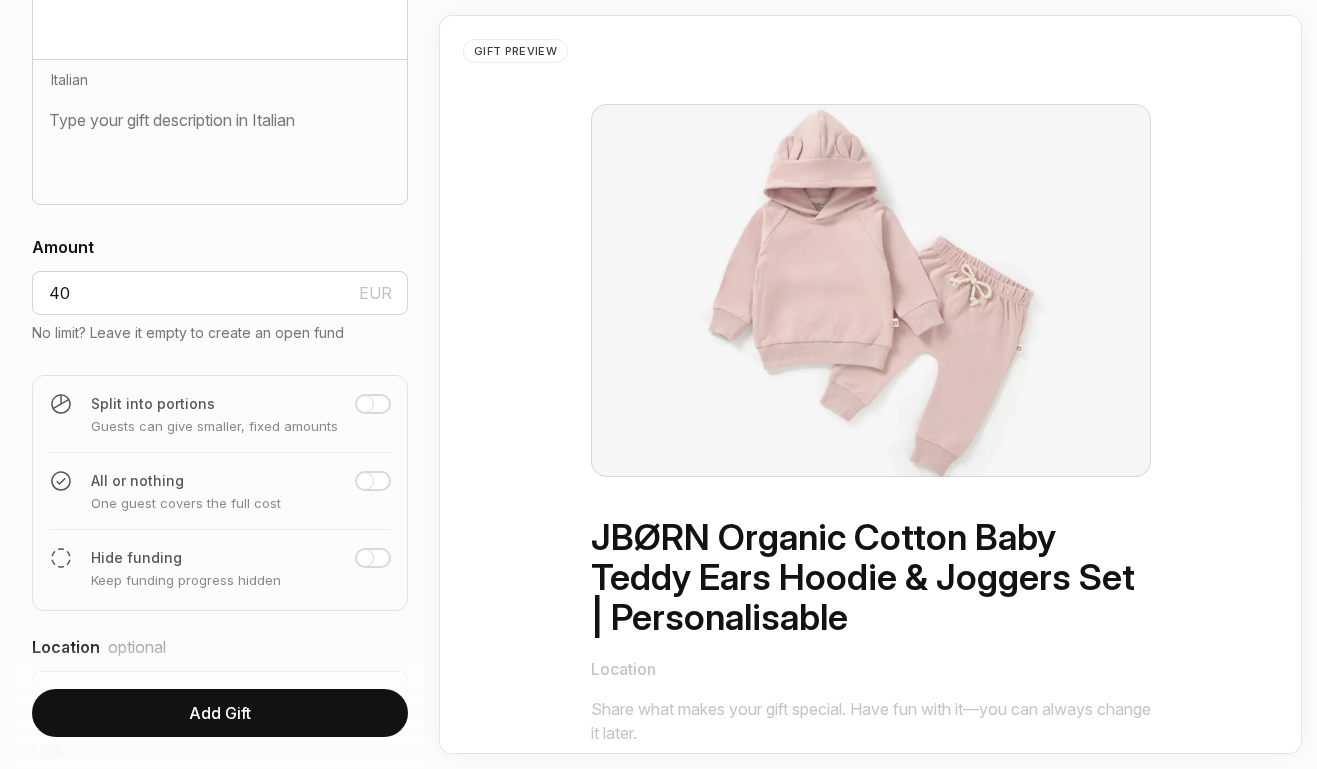 click at bounding box center [373, 404] 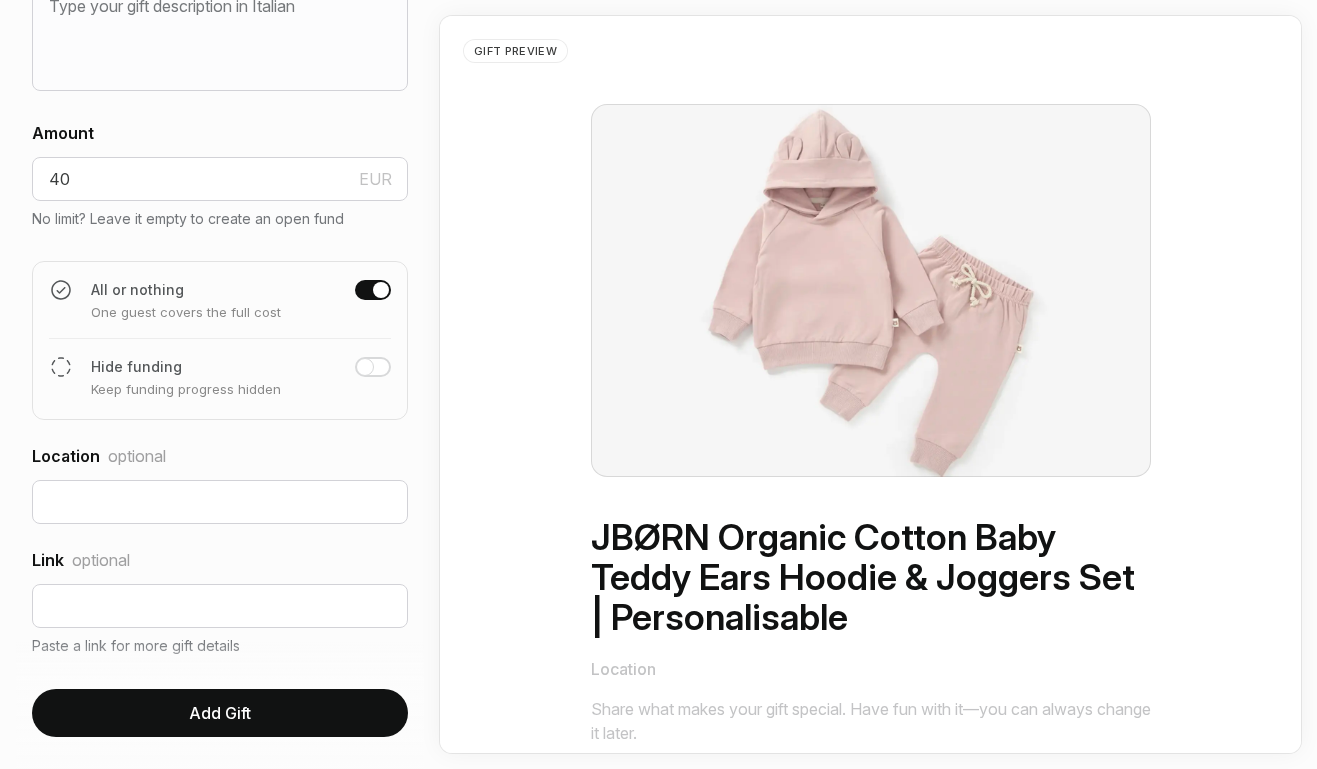 scroll, scrollTop: 976, scrollLeft: 0, axis: vertical 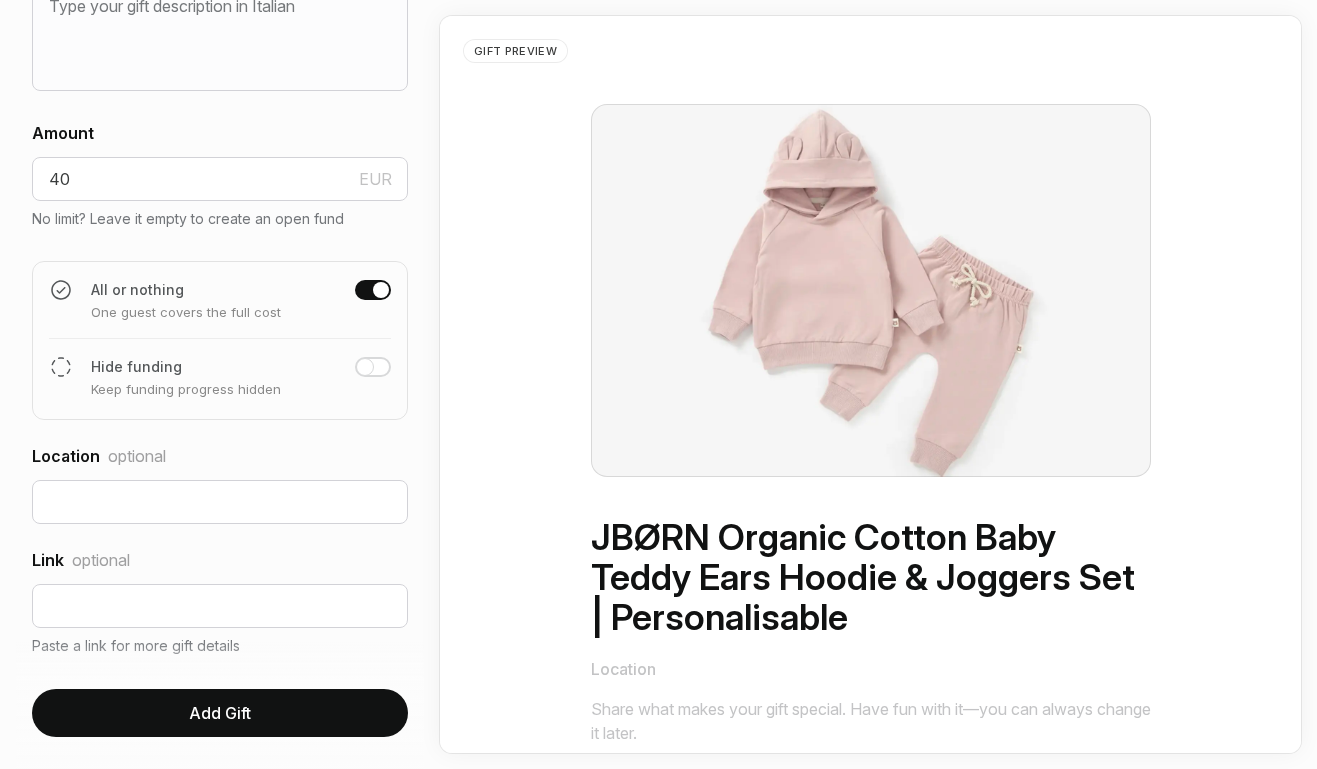 click on "Add Gift" at bounding box center (220, 713) 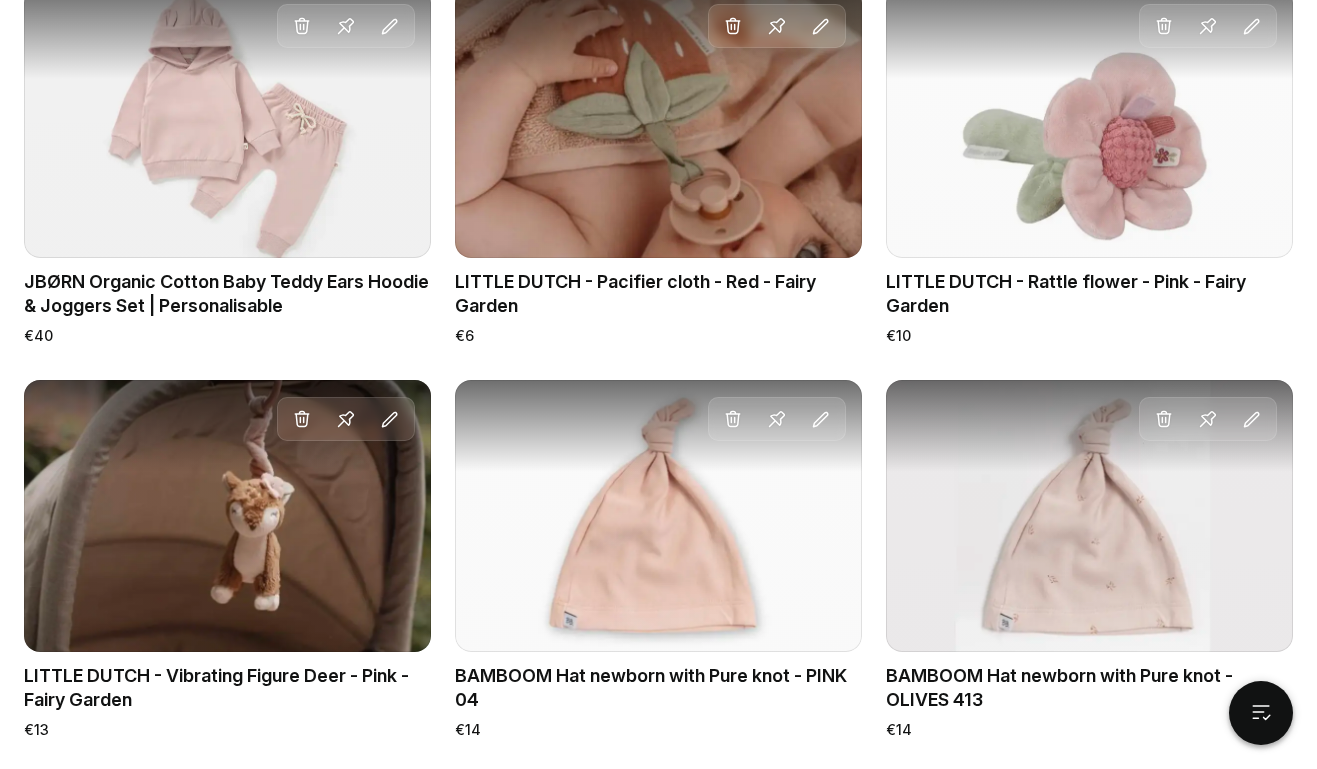 scroll, scrollTop: 1373, scrollLeft: 0, axis: vertical 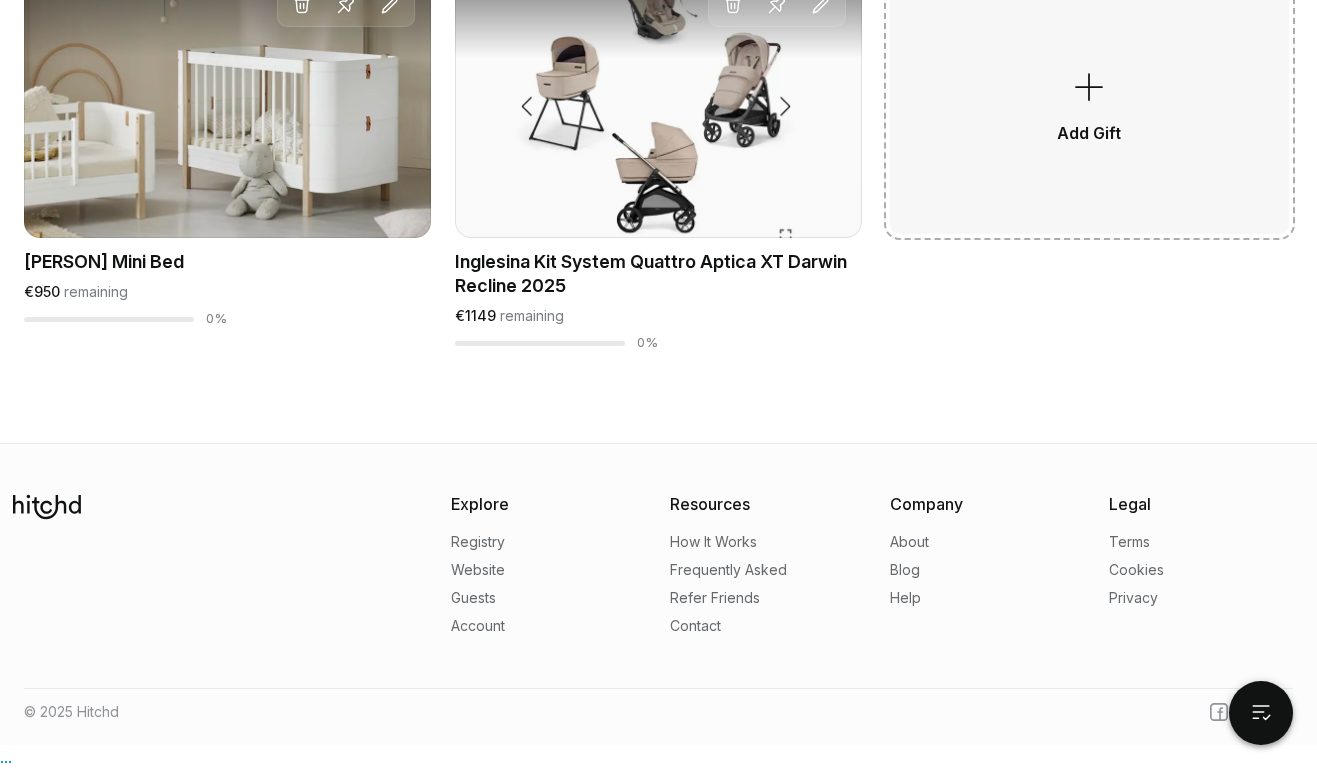 click at bounding box center [1089, 87] 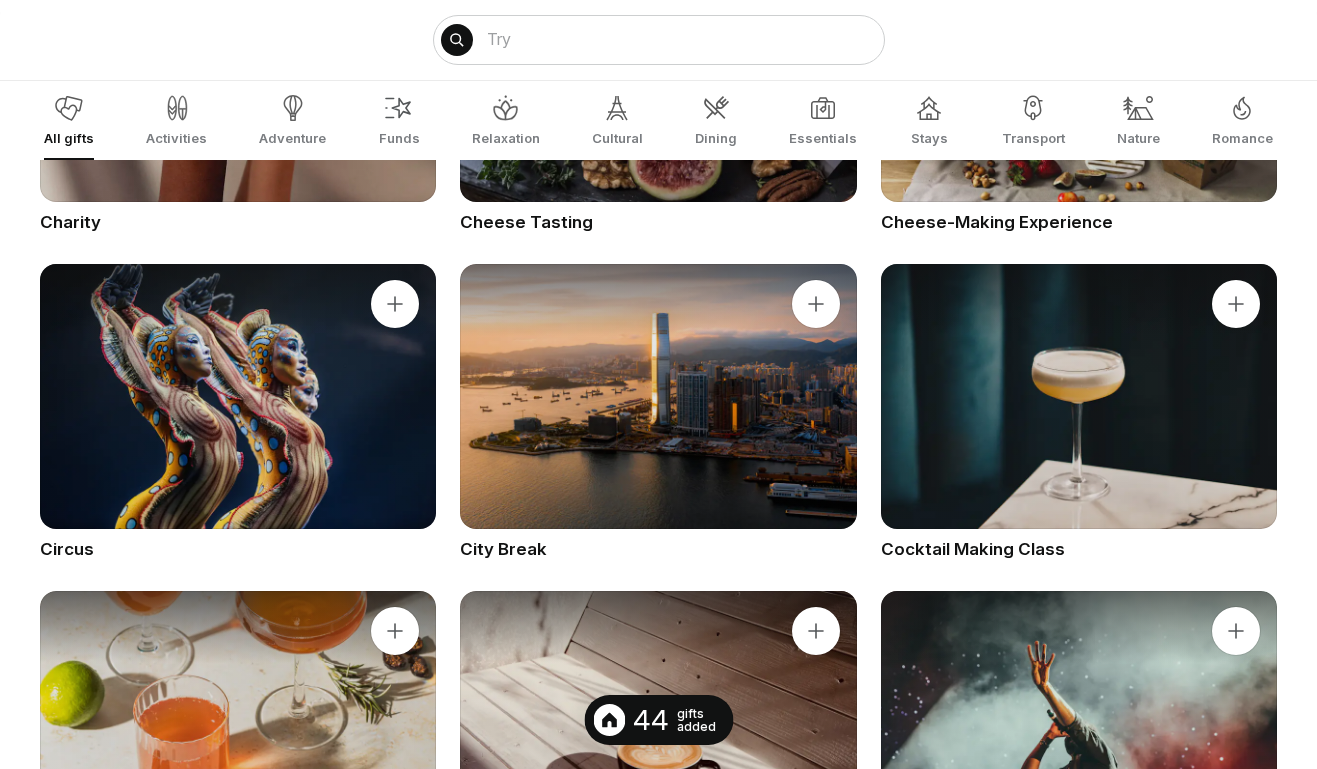 scroll, scrollTop: 0, scrollLeft: 0, axis: both 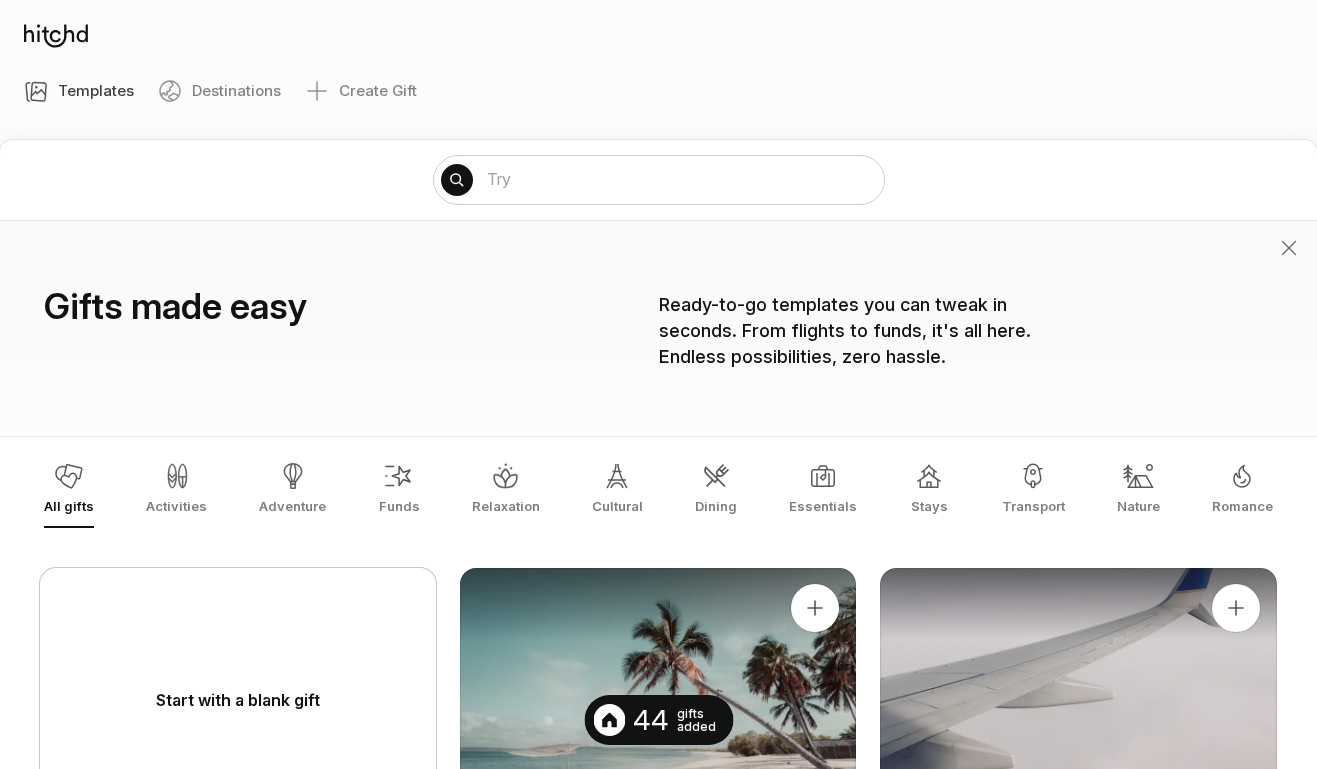 click on "Create Gift" at bounding box center [361, 91] 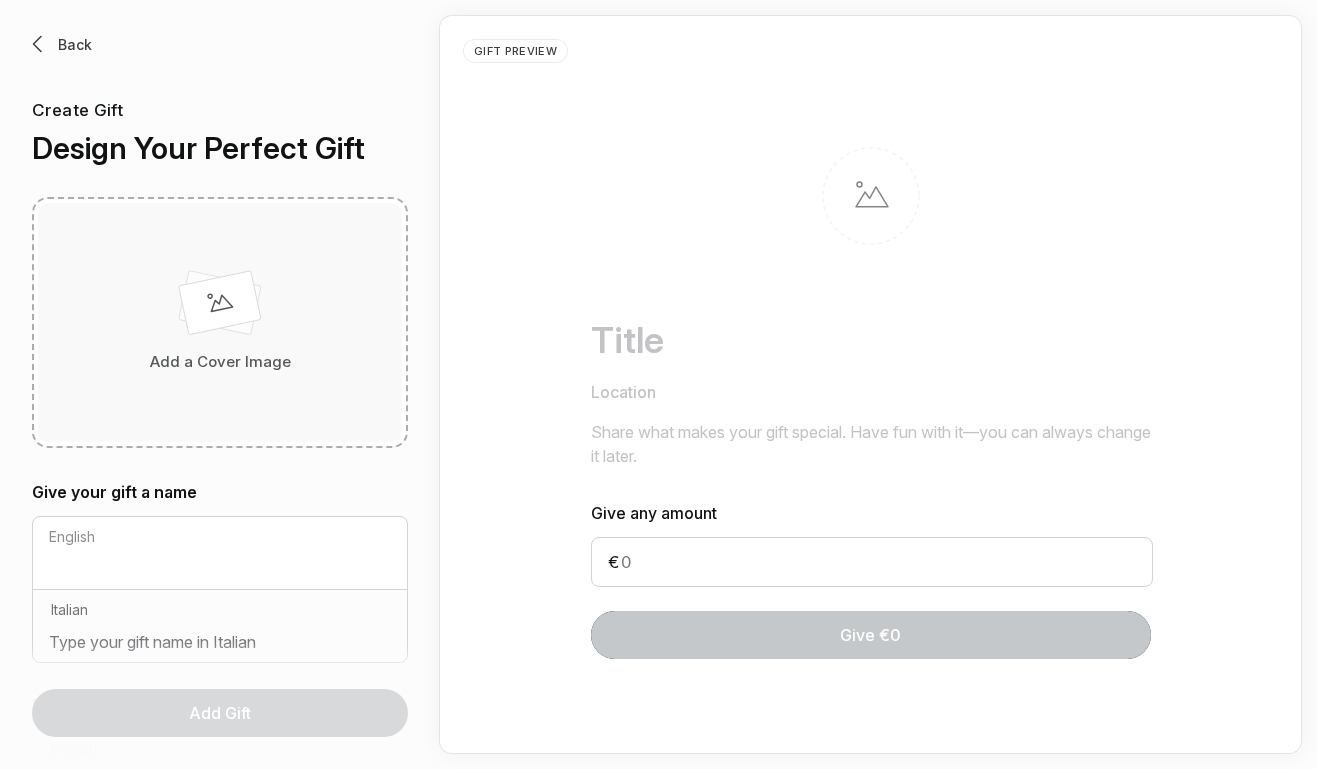 click at bounding box center [220, 307] 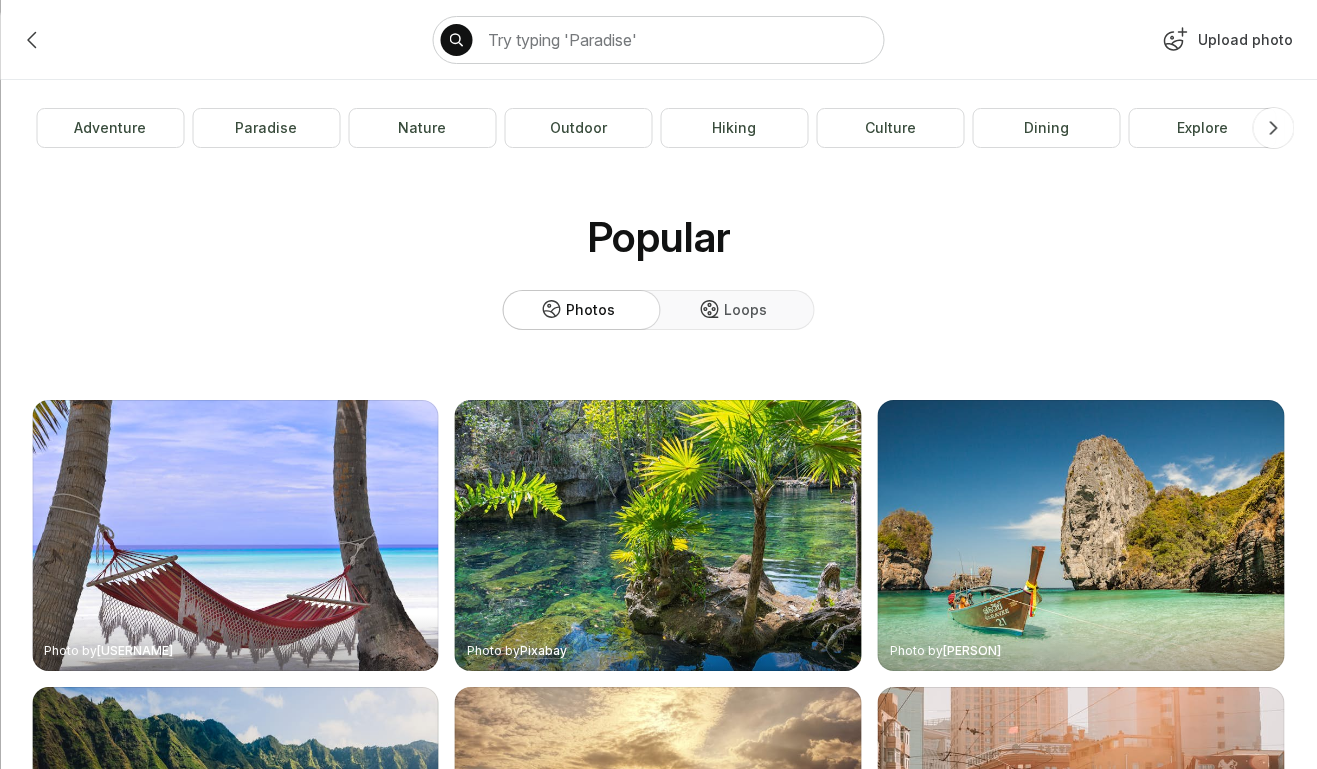 click on "Upload photo" at bounding box center (1225, 44) 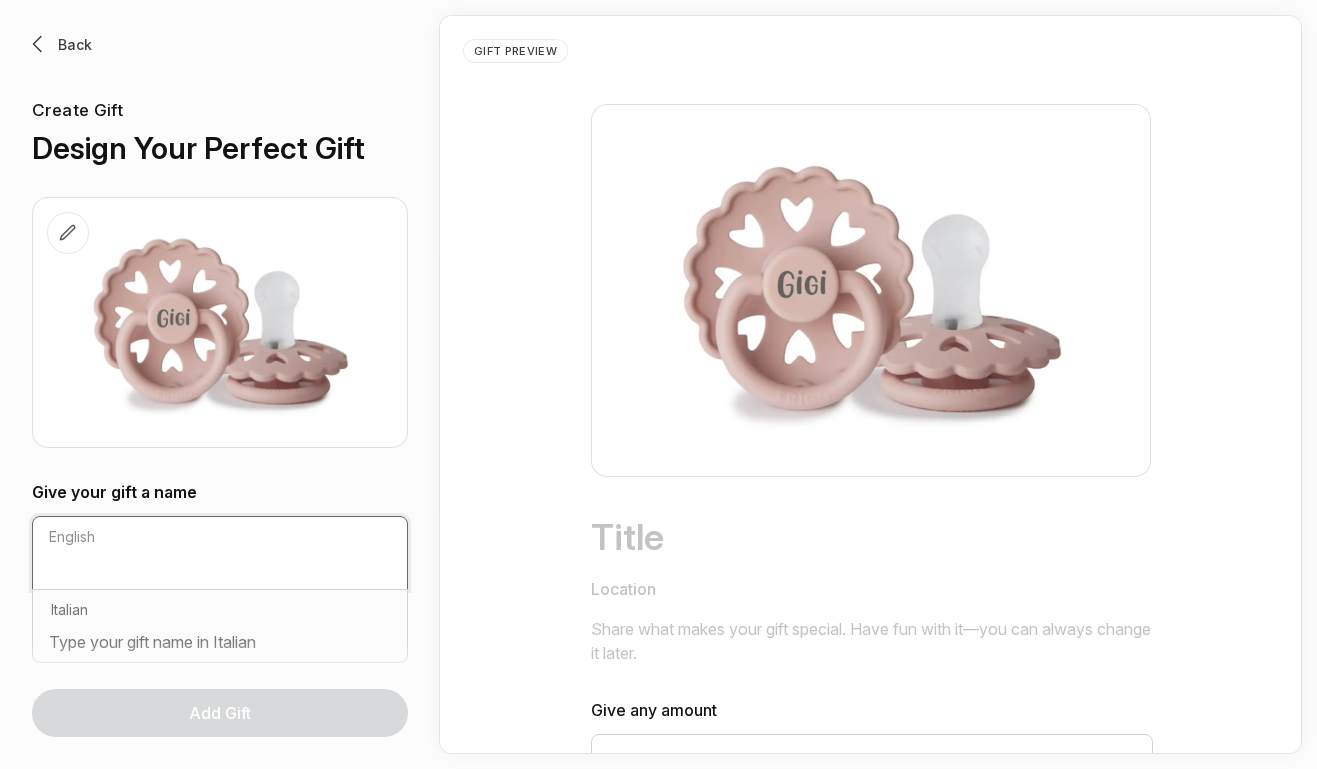 click at bounding box center (220, 573) 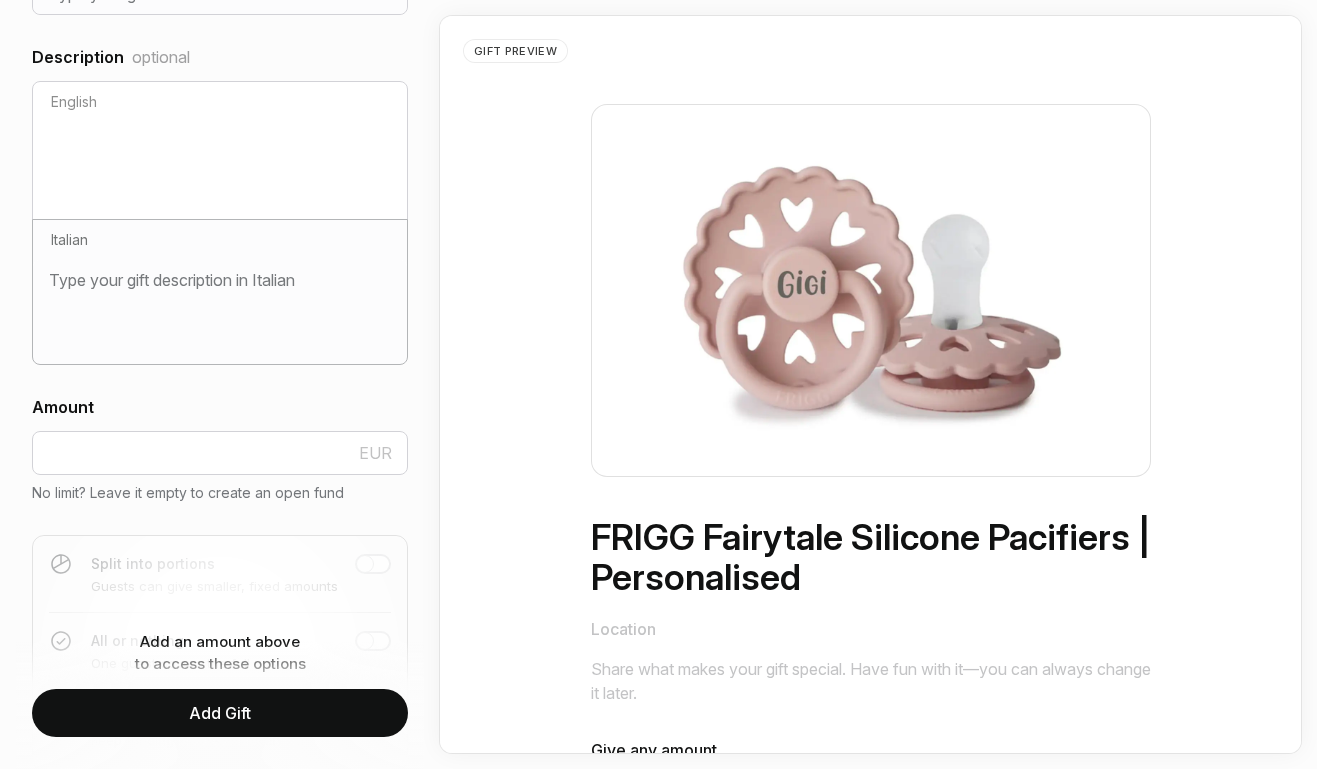 scroll, scrollTop: 698, scrollLeft: 0, axis: vertical 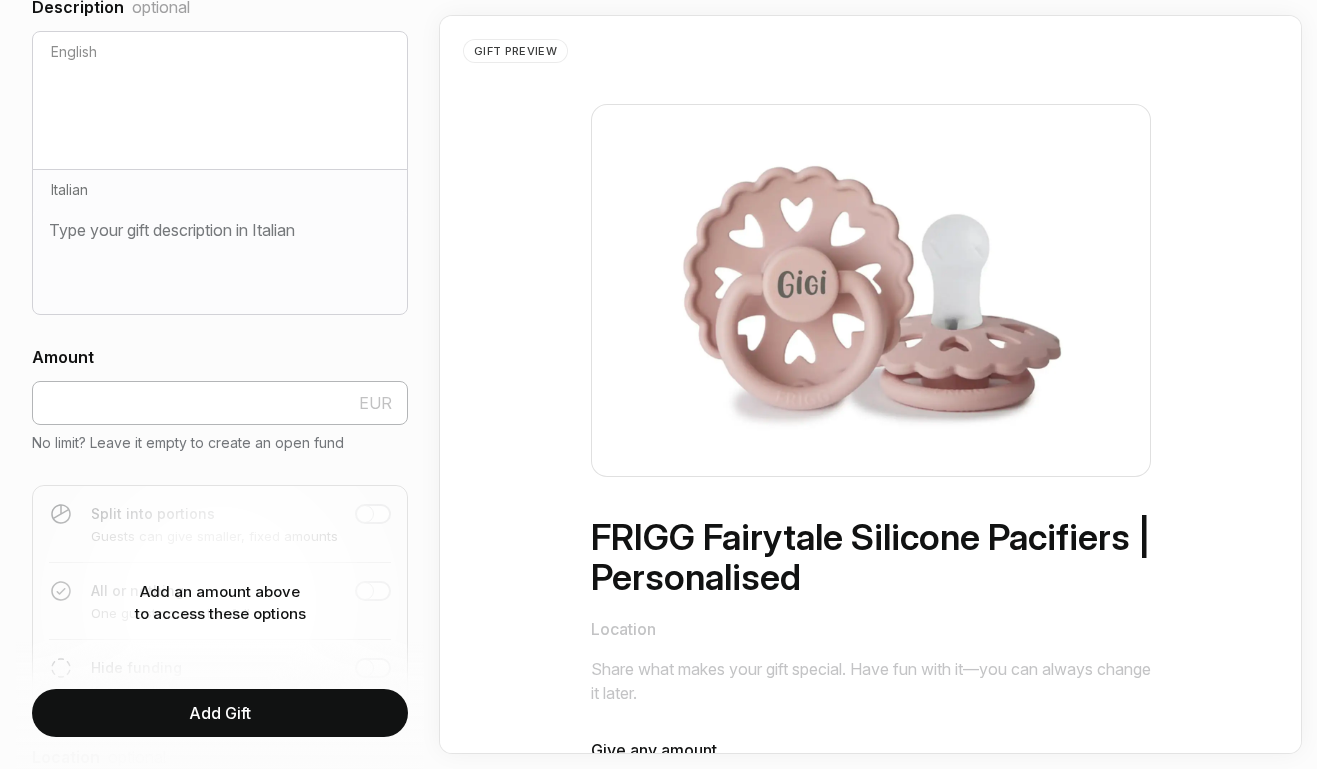 type on "FRIGG Fairytale Silicone Pacifiers | Personalised" 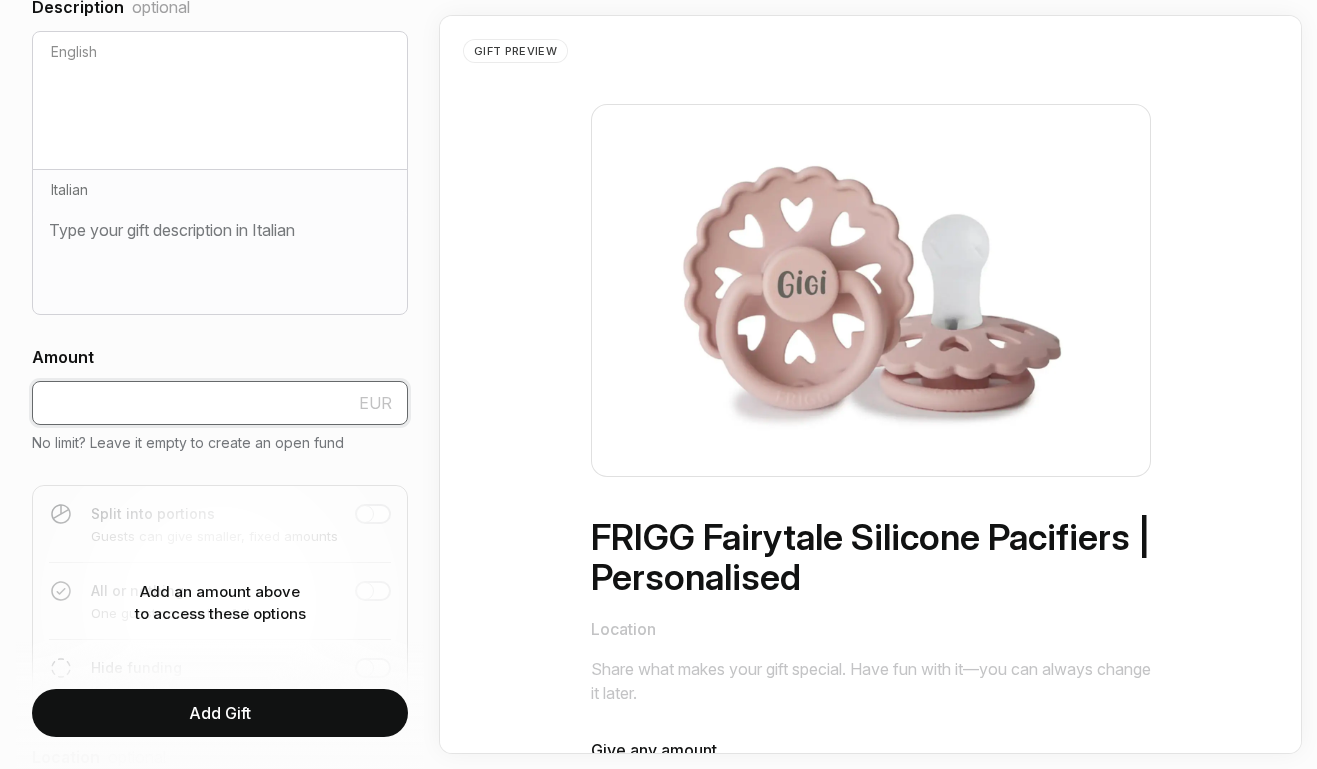 click at bounding box center [220, 403] 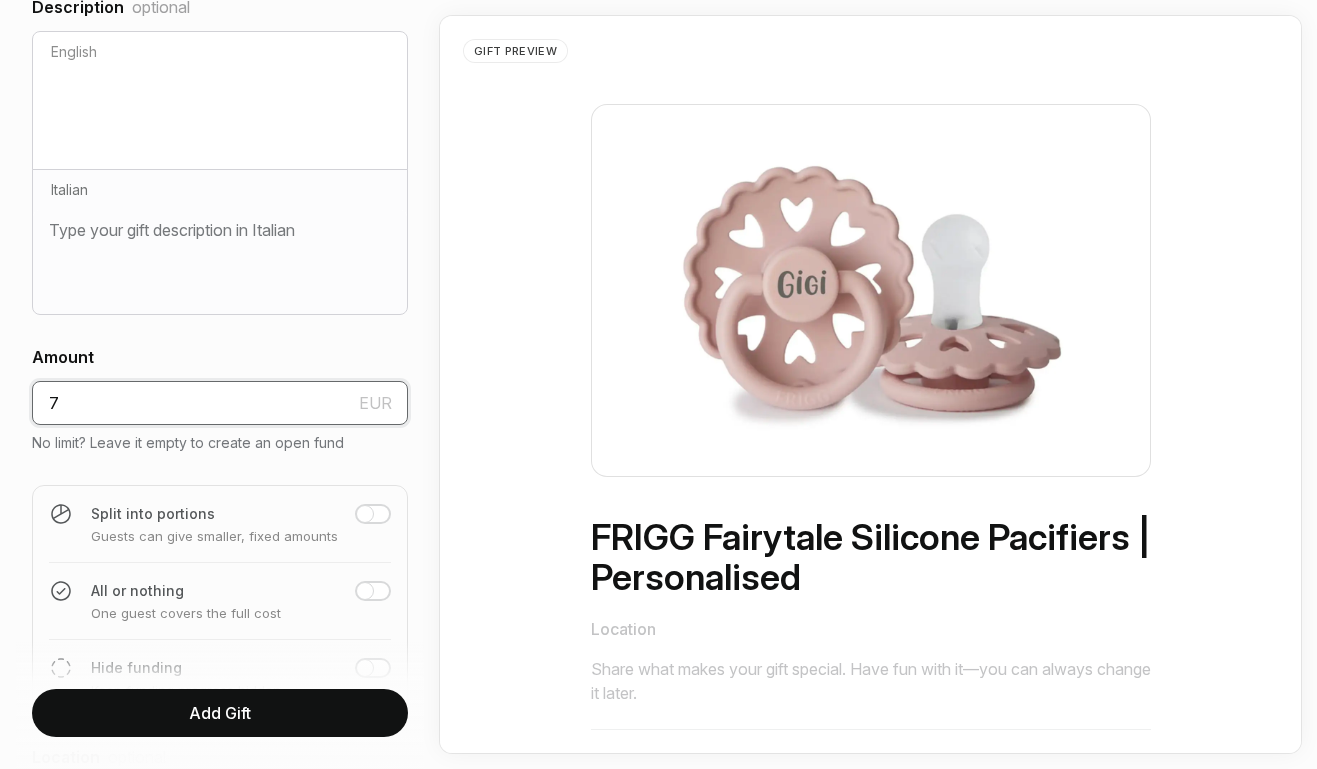 type on "7" 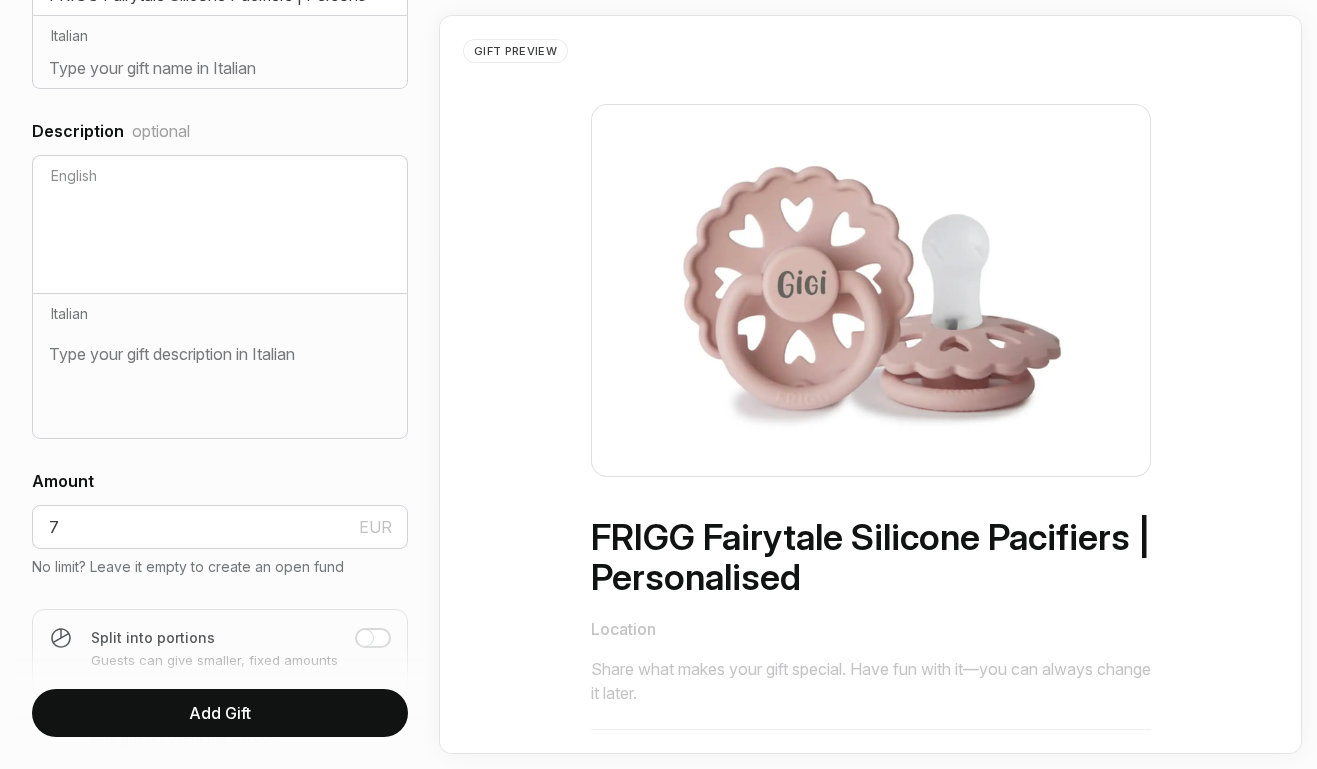 scroll, scrollTop: 850, scrollLeft: 0, axis: vertical 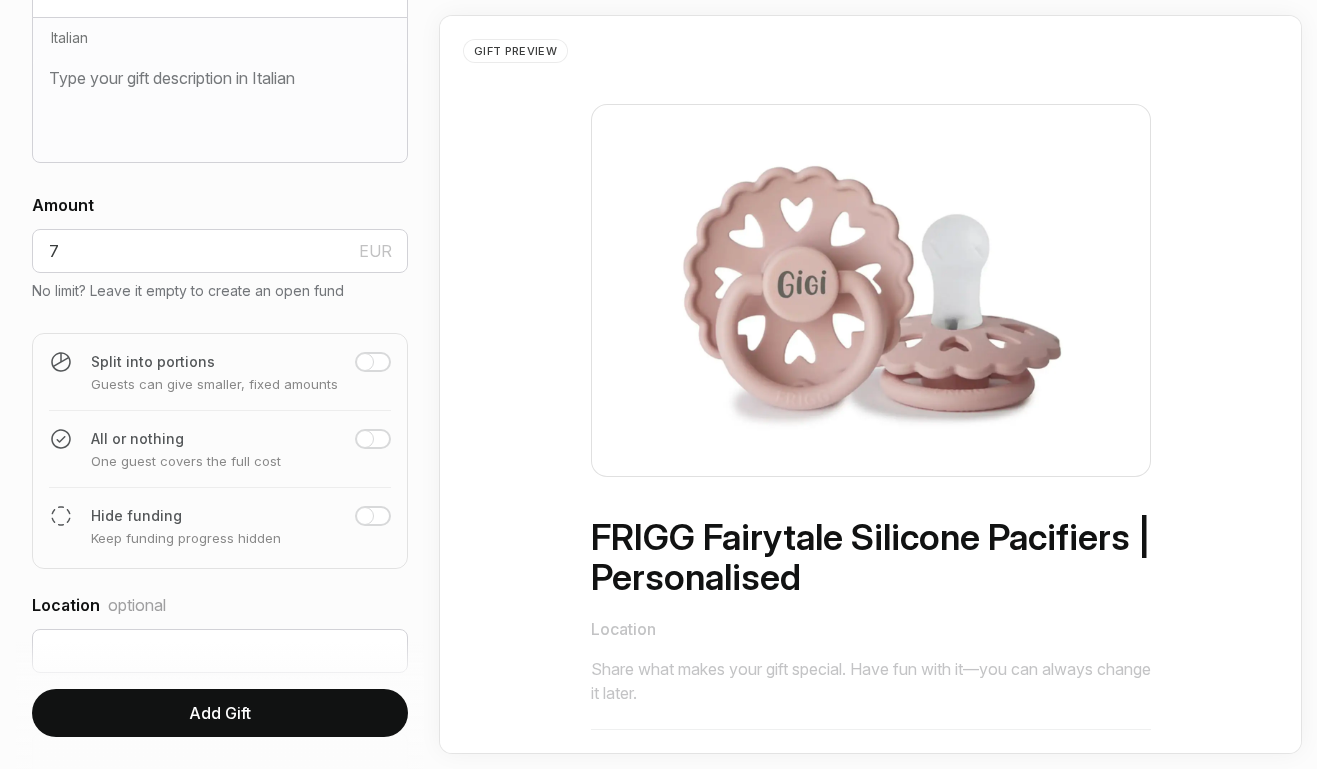 click at bounding box center [365, 362] 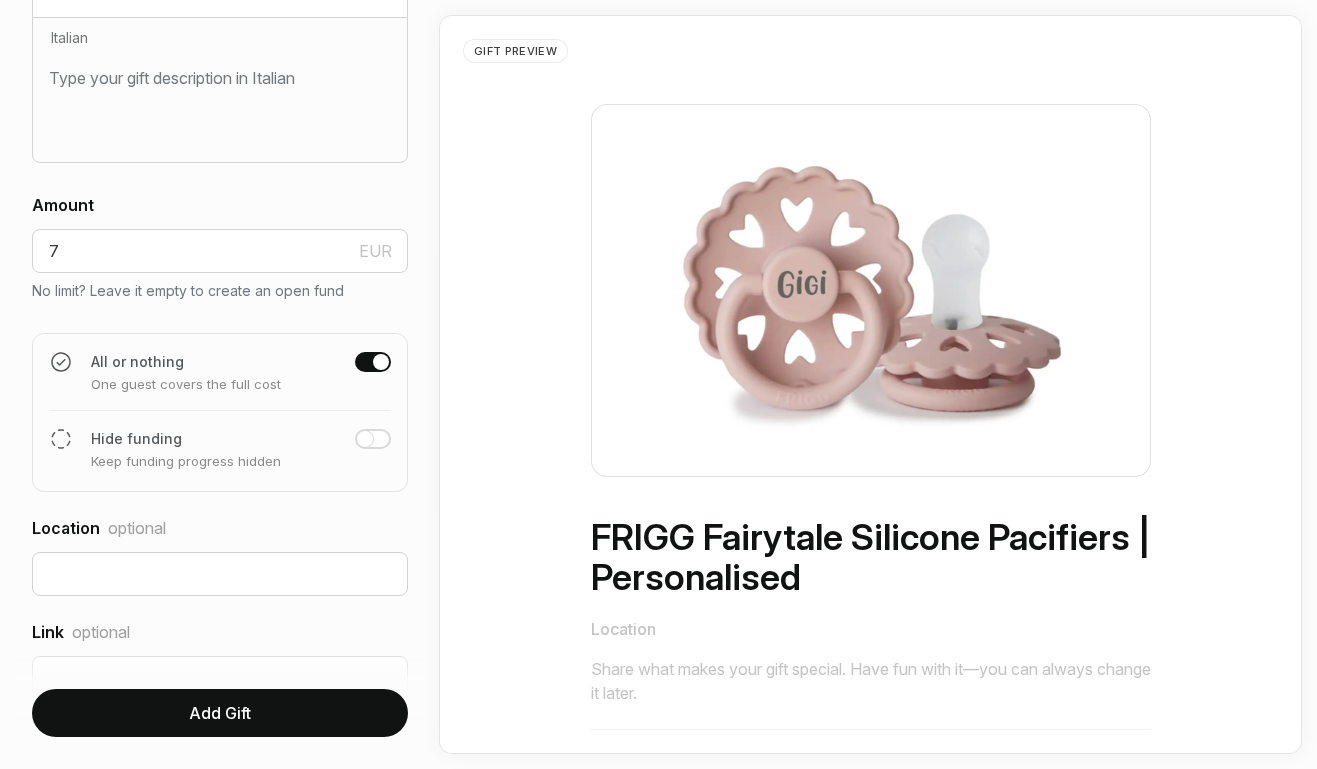 click on "Add Gift" at bounding box center (220, 713) 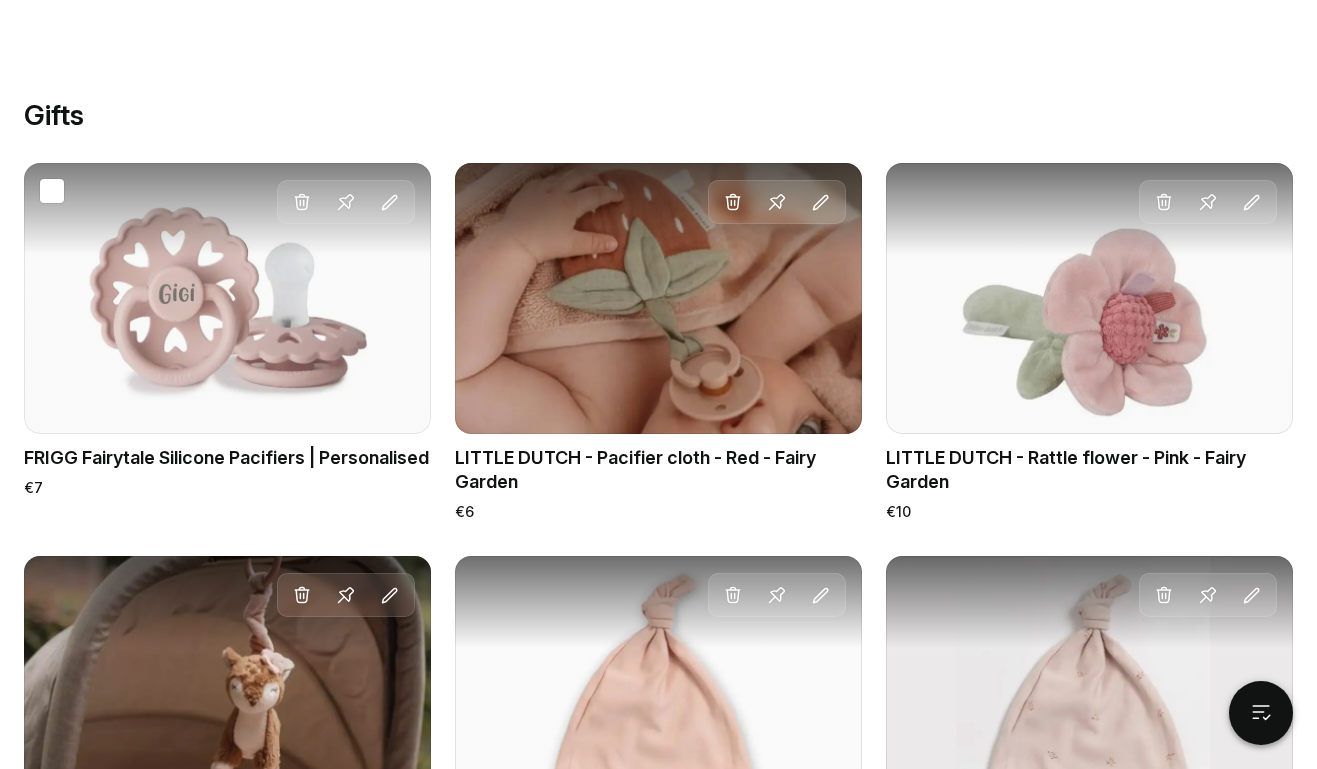 scroll, scrollTop: 1121, scrollLeft: 0, axis: vertical 